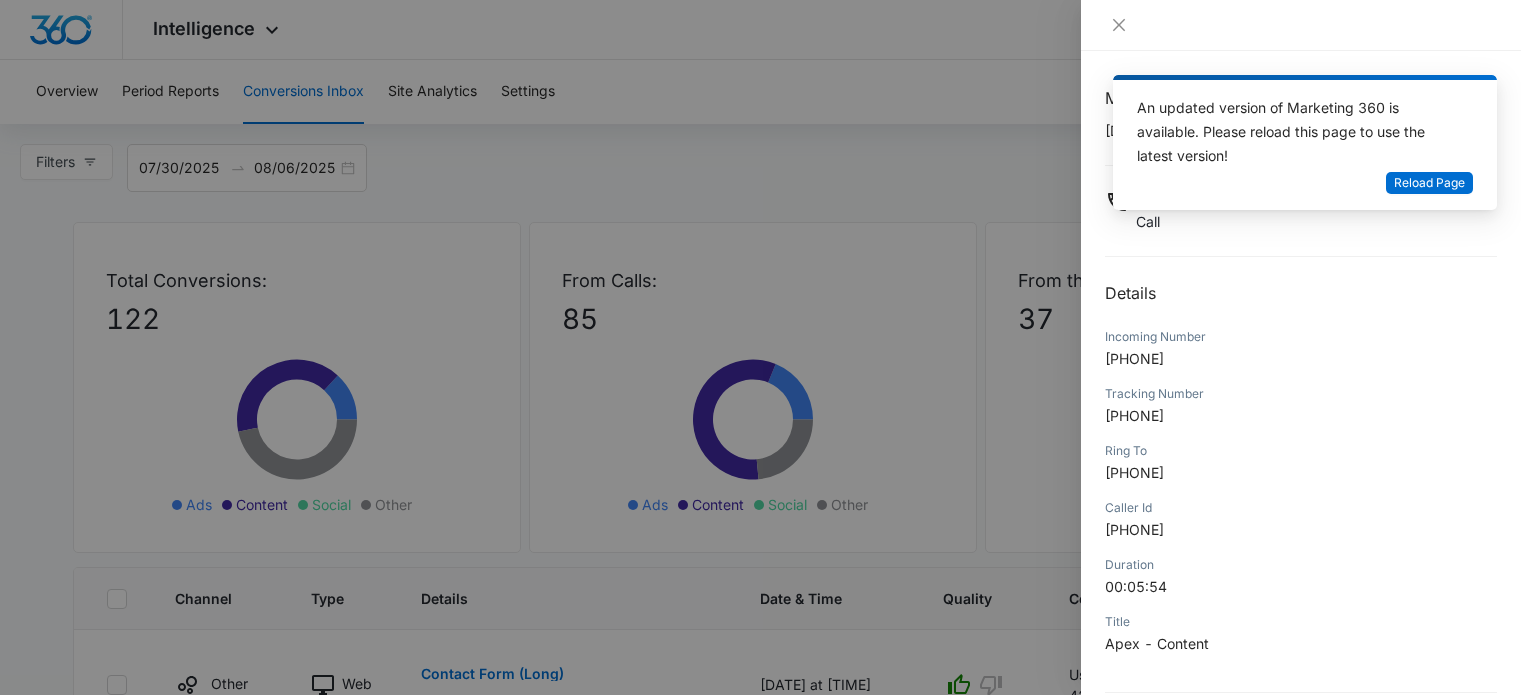 scroll, scrollTop: 861, scrollLeft: 0, axis: vertical 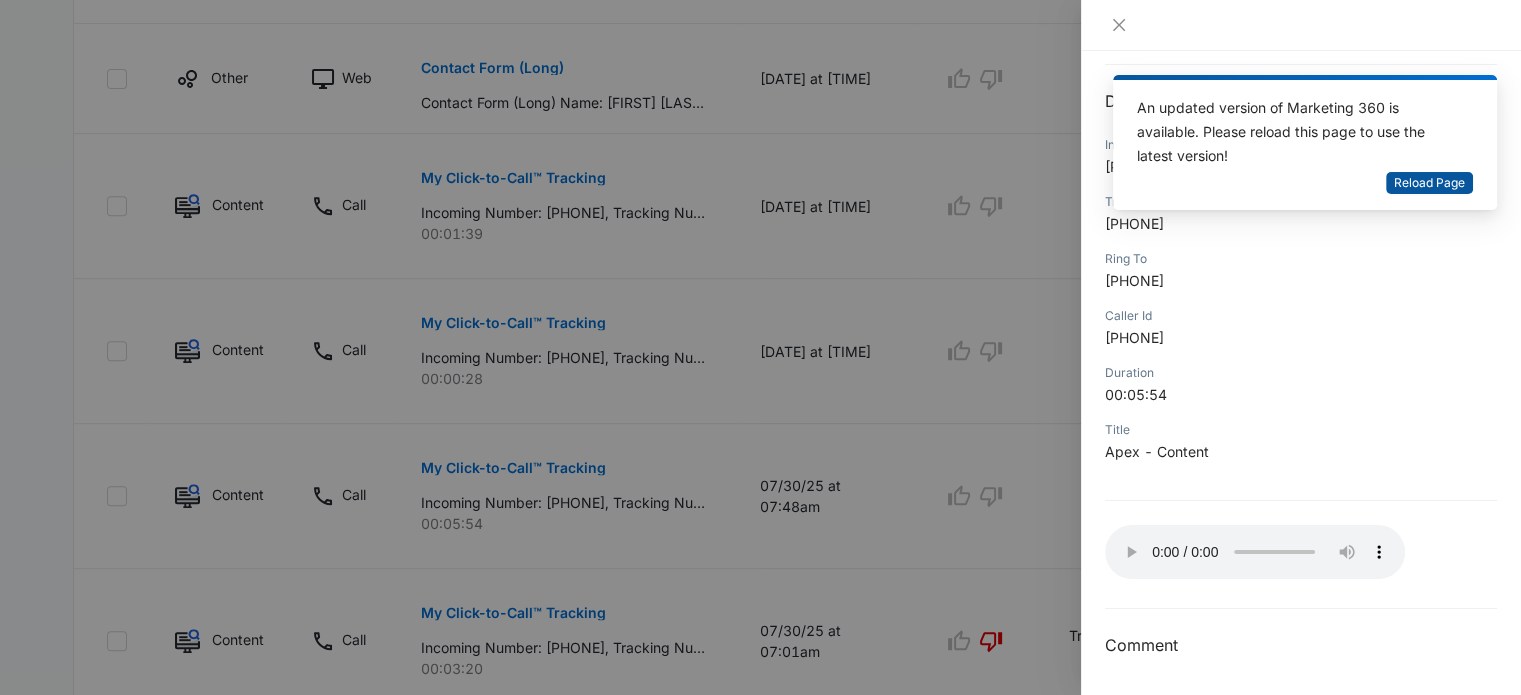 click on "Reload Page" at bounding box center [1429, 183] 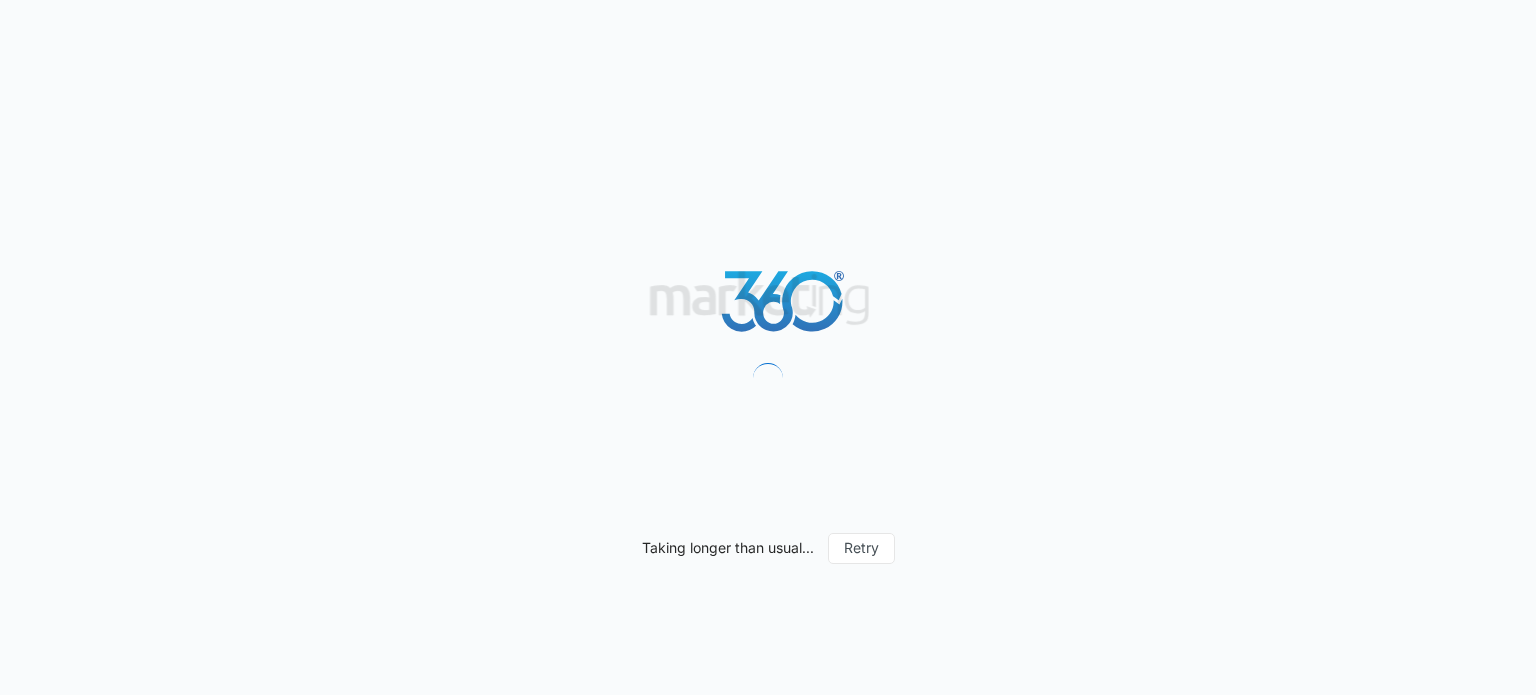 scroll, scrollTop: 0, scrollLeft: 0, axis: both 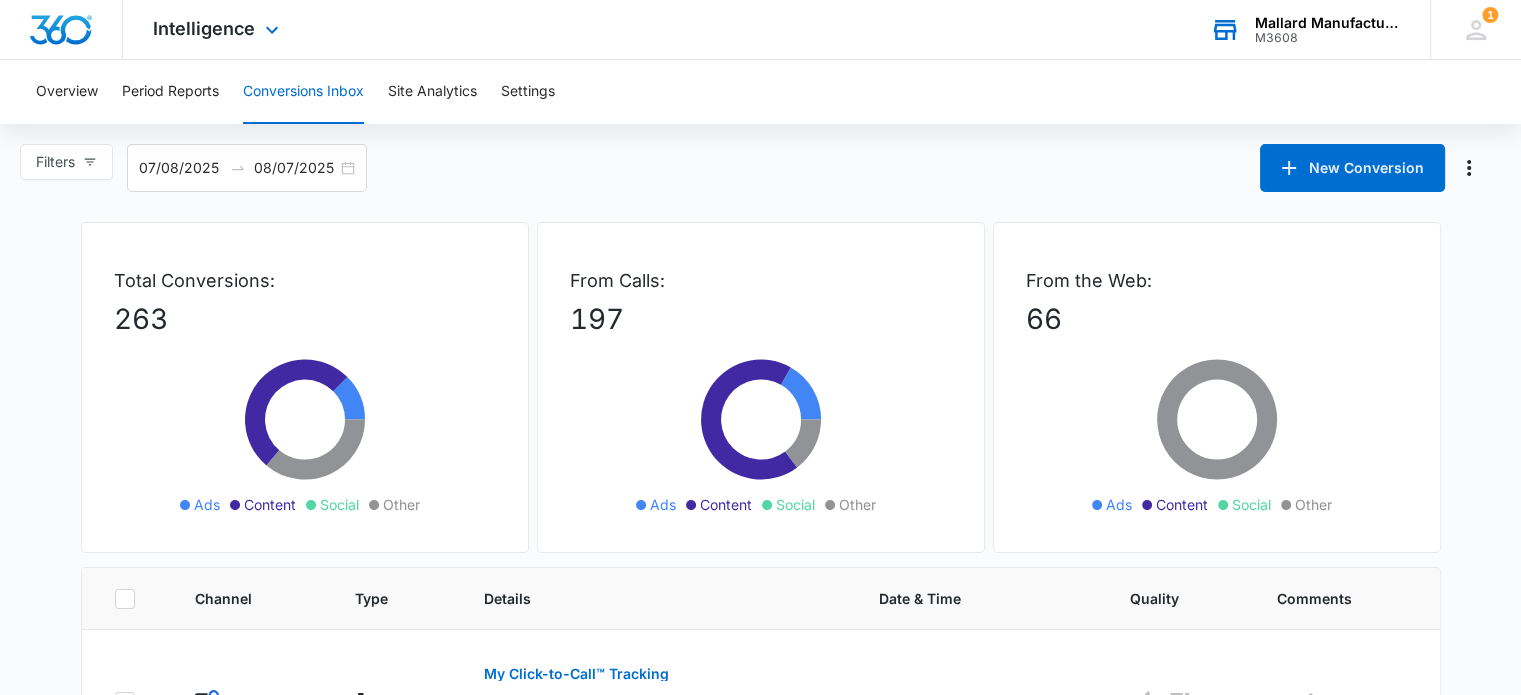 click on "M3608" at bounding box center (1328, 38) 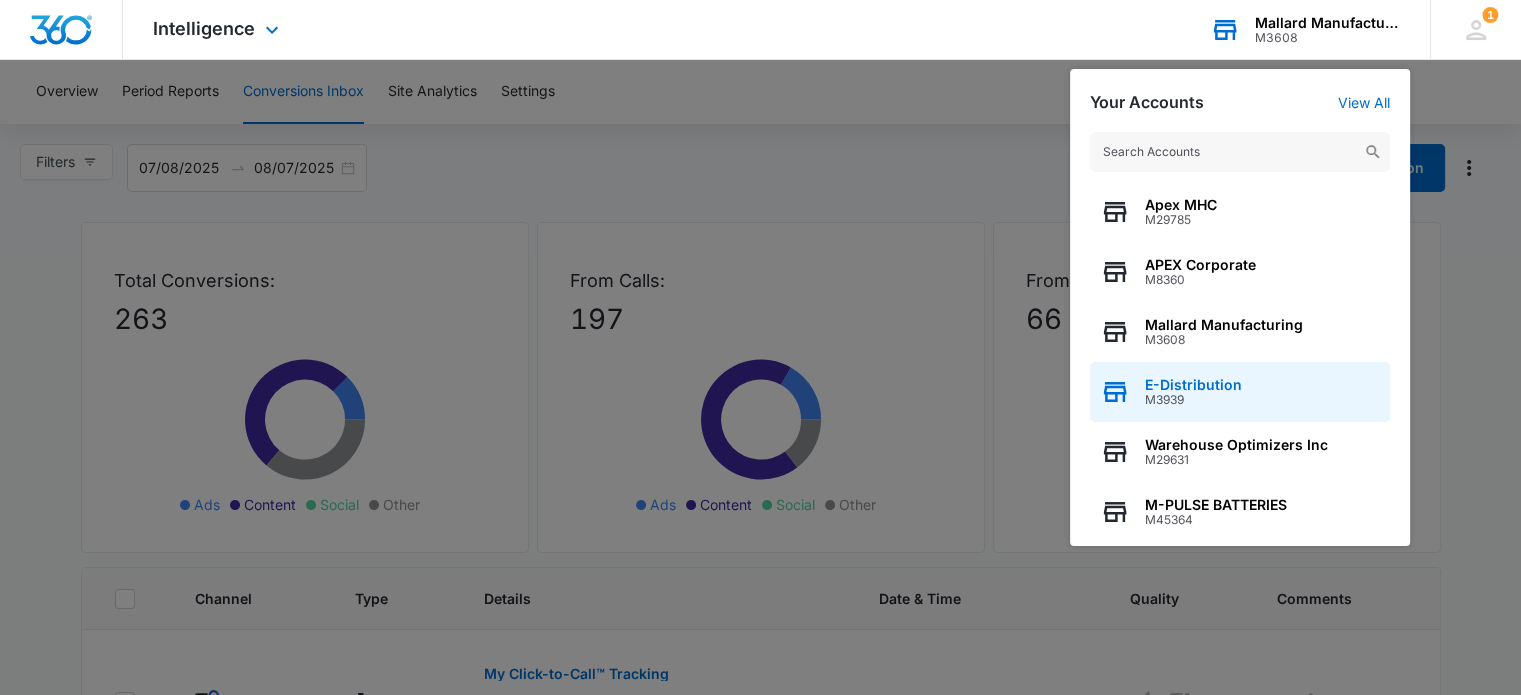scroll, scrollTop: 256, scrollLeft: 0, axis: vertical 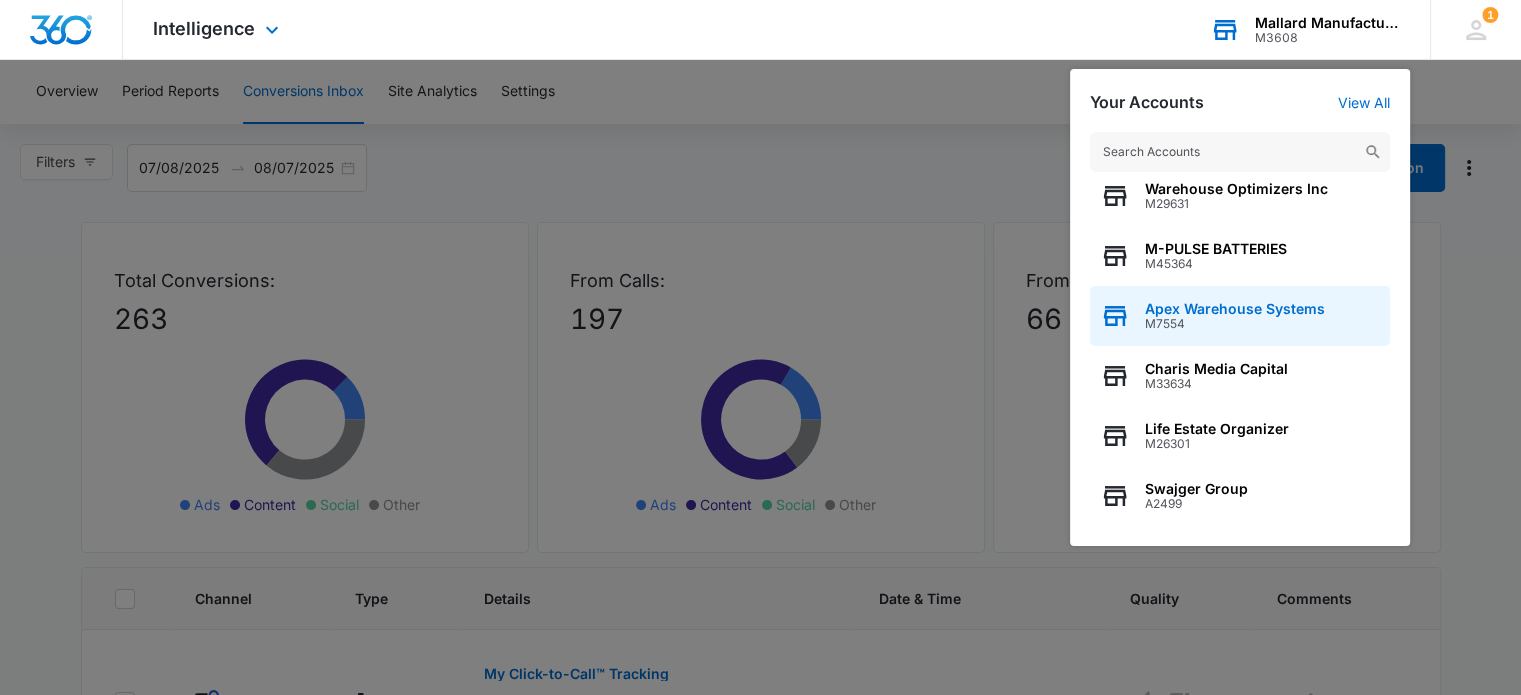 click on "M7554" at bounding box center (1235, 324) 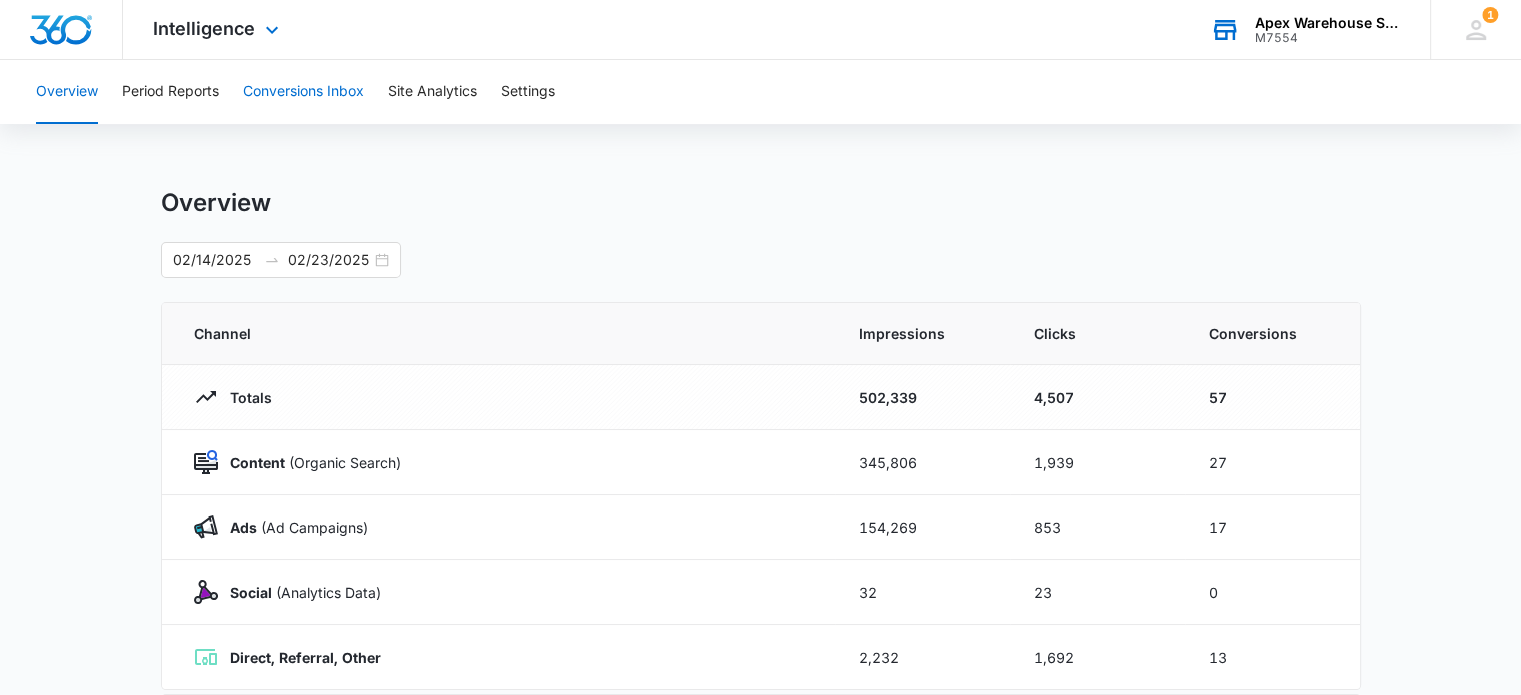 click on "Conversions Inbox" at bounding box center [303, 92] 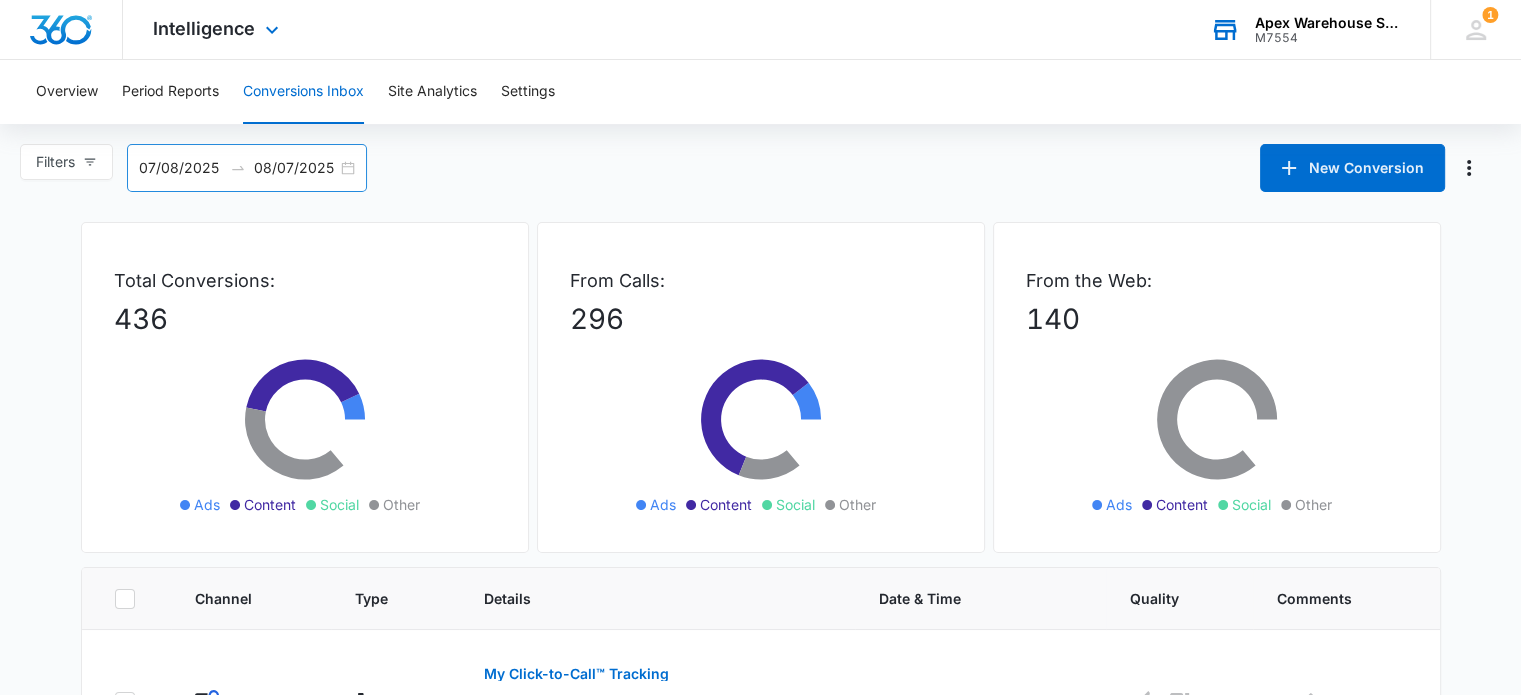 click on "07/08/2025 08/07/2025" at bounding box center [247, 168] 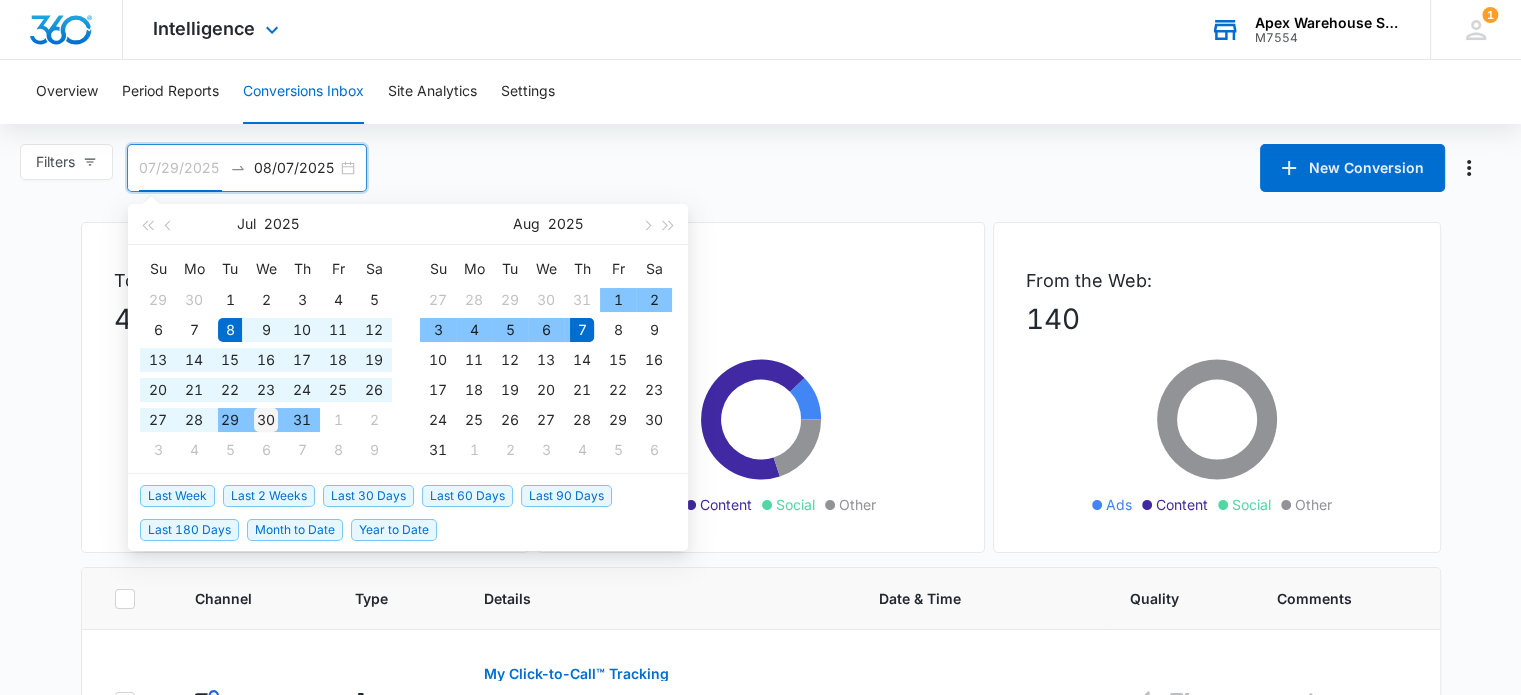 type on "07/30/2025" 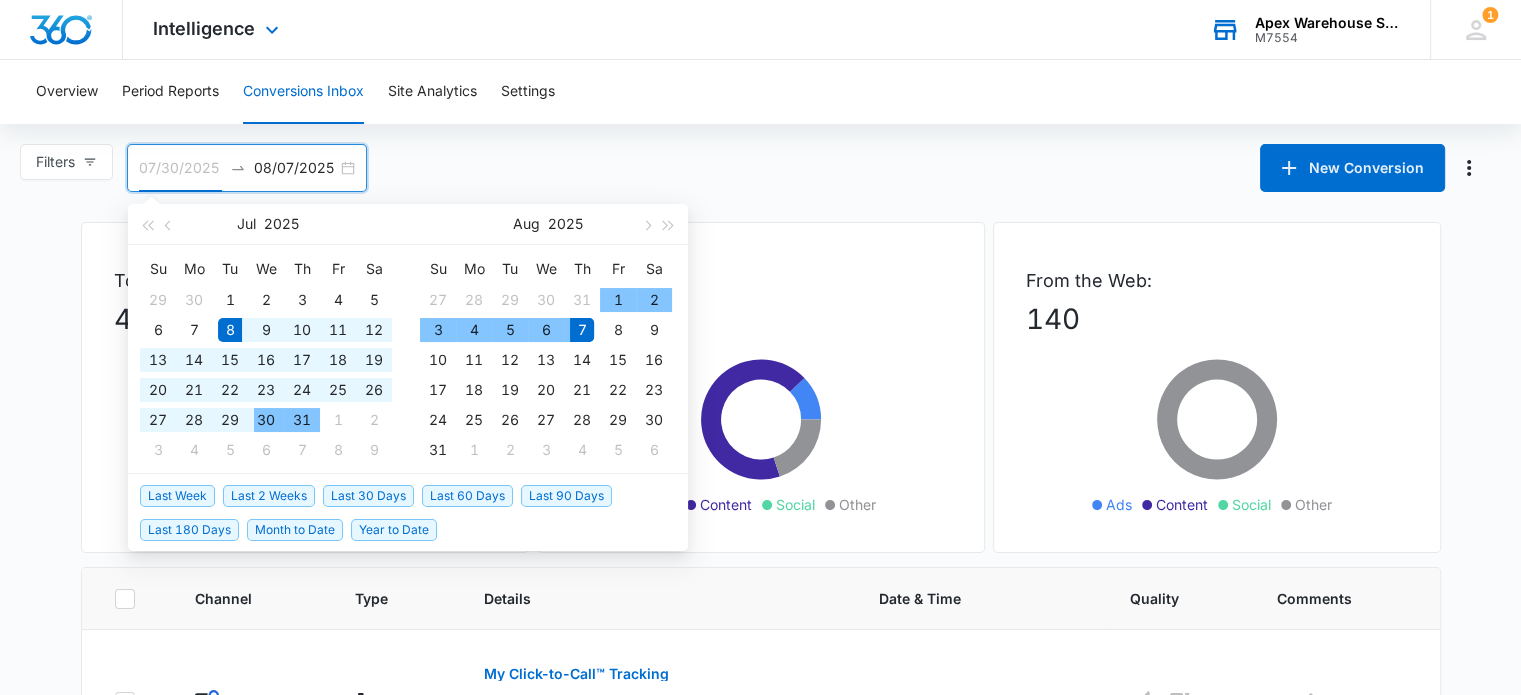 click on "30" at bounding box center [266, 420] 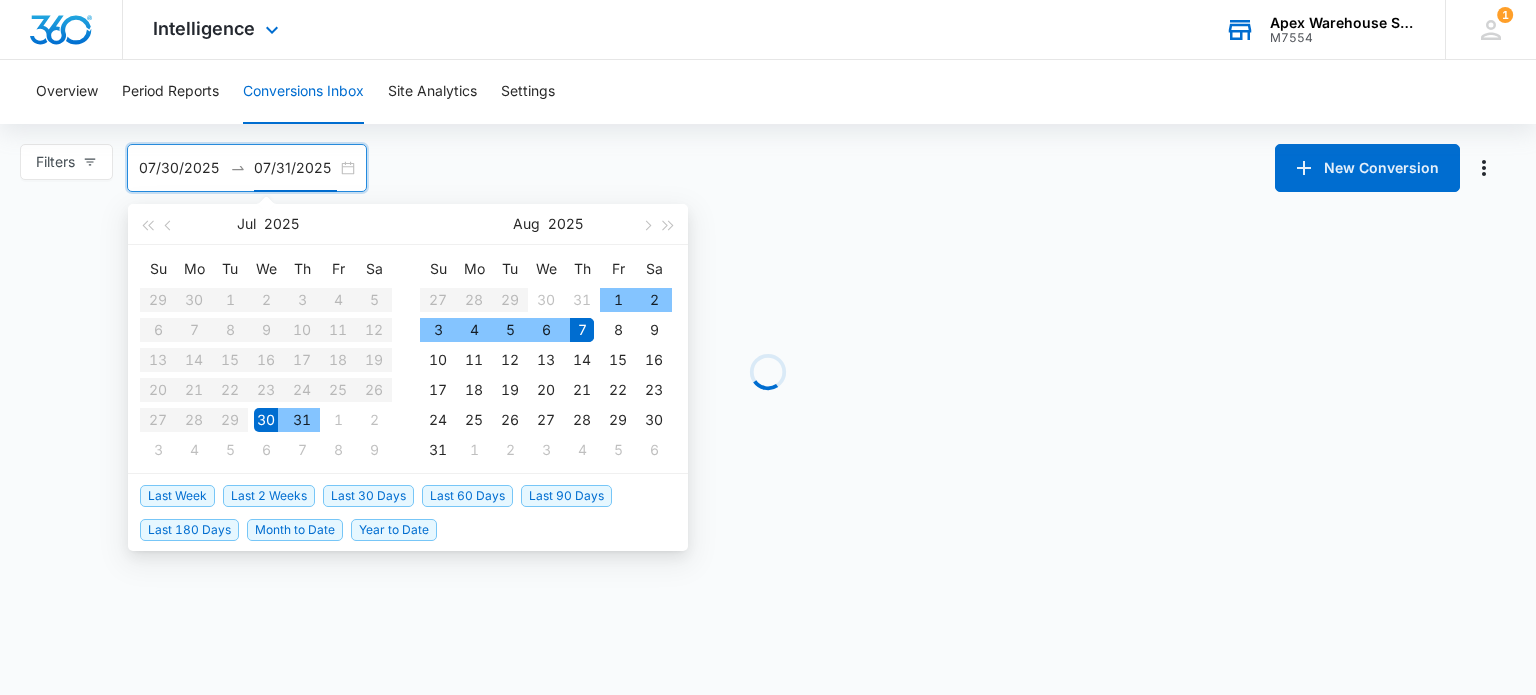 type on "08/07/2025" 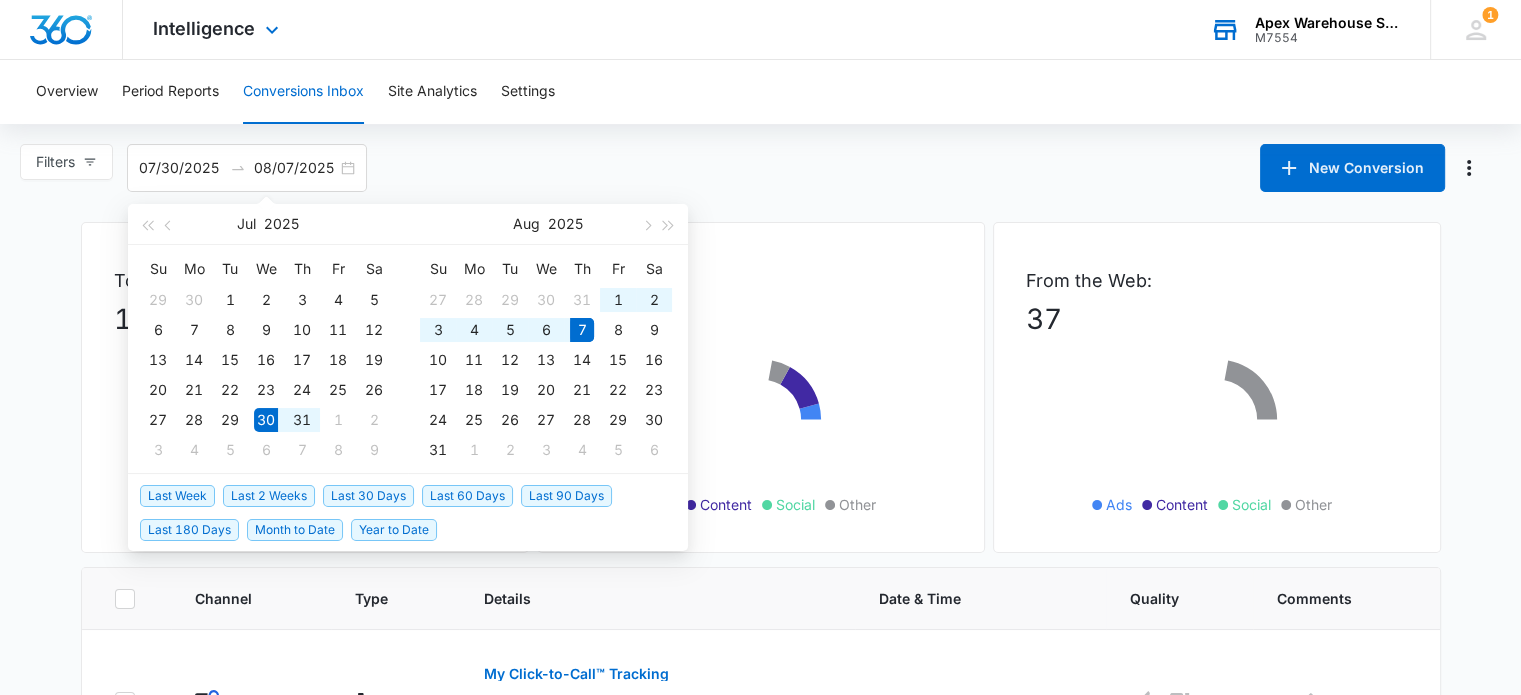 click on "From Calls:" at bounding box center [761, 280] 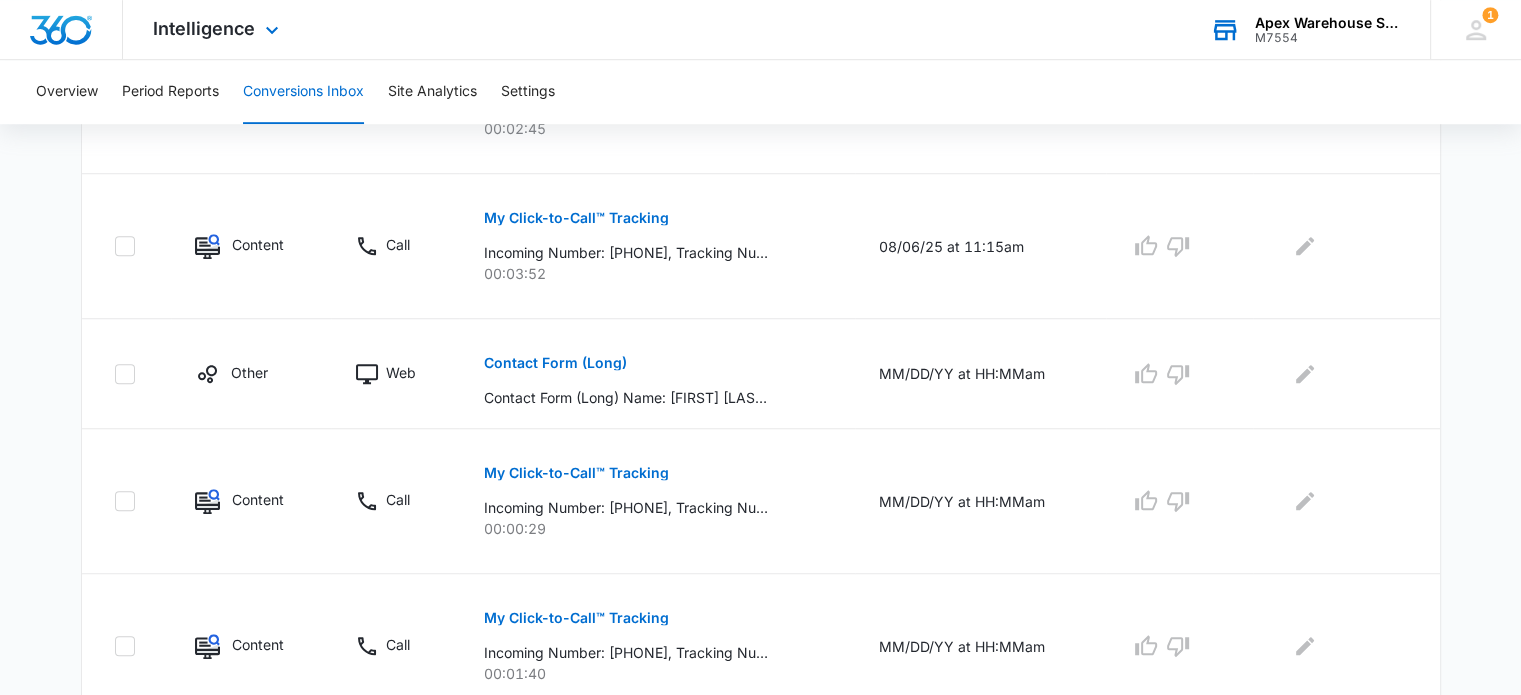 scroll, scrollTop: 1408, scrollLeft: 0, axis: vertical 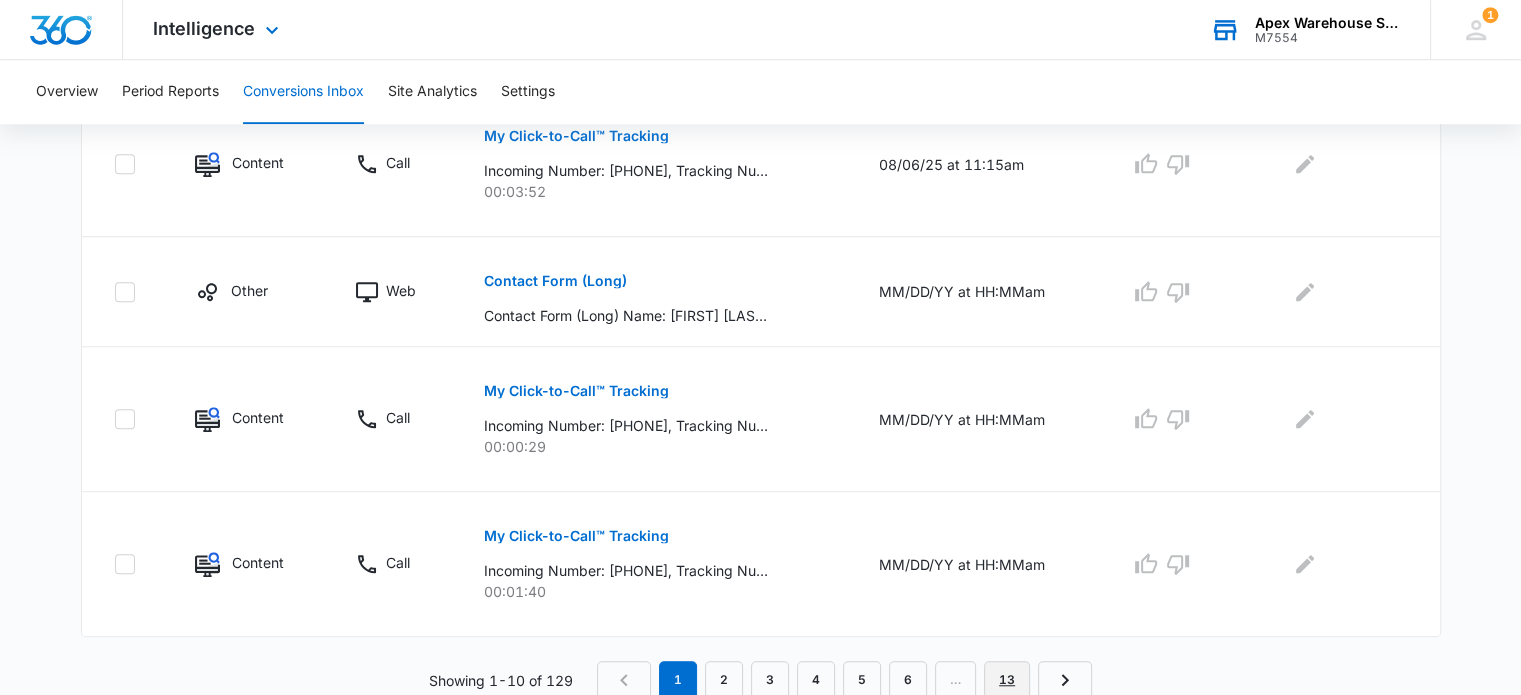 click on "13" at bounding box center (1007, 680) 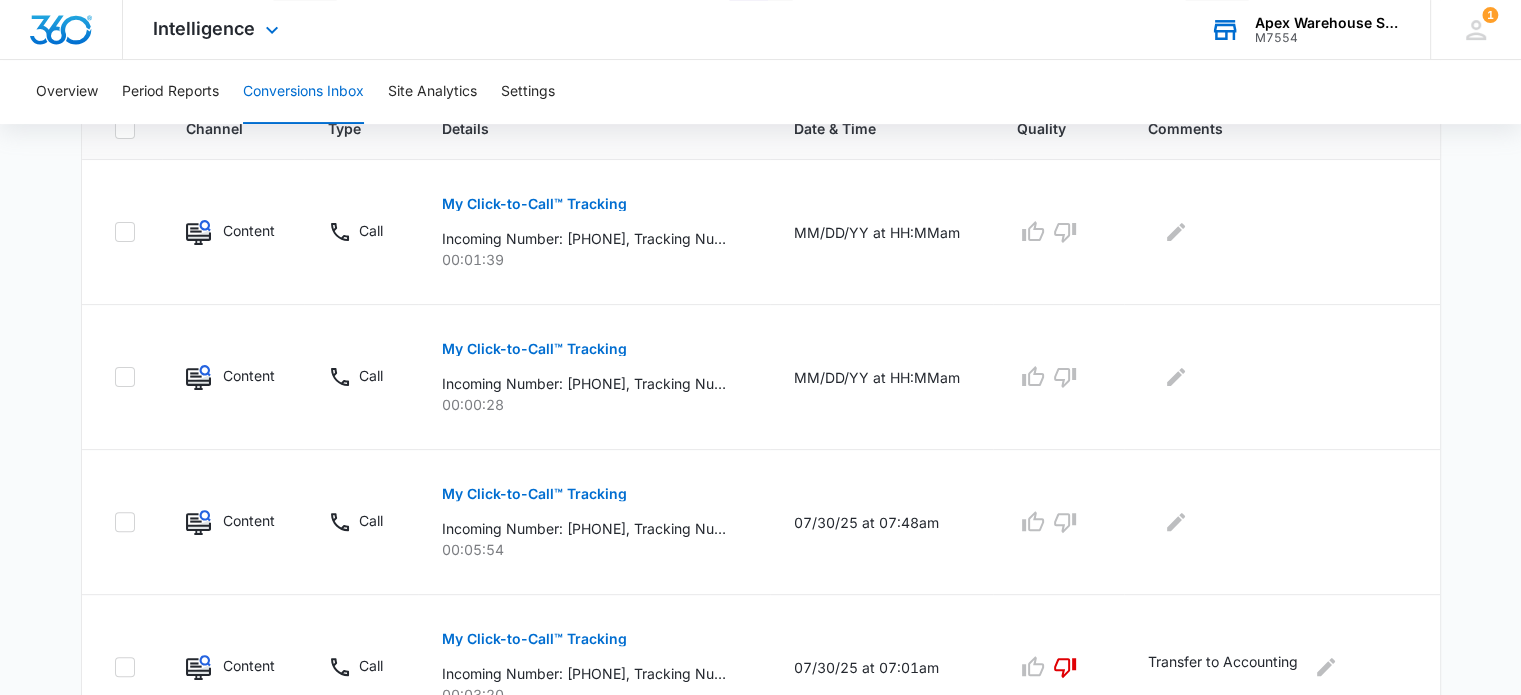 scroll, scrollTop: 472, scrollLeft: 0, axis: vertical 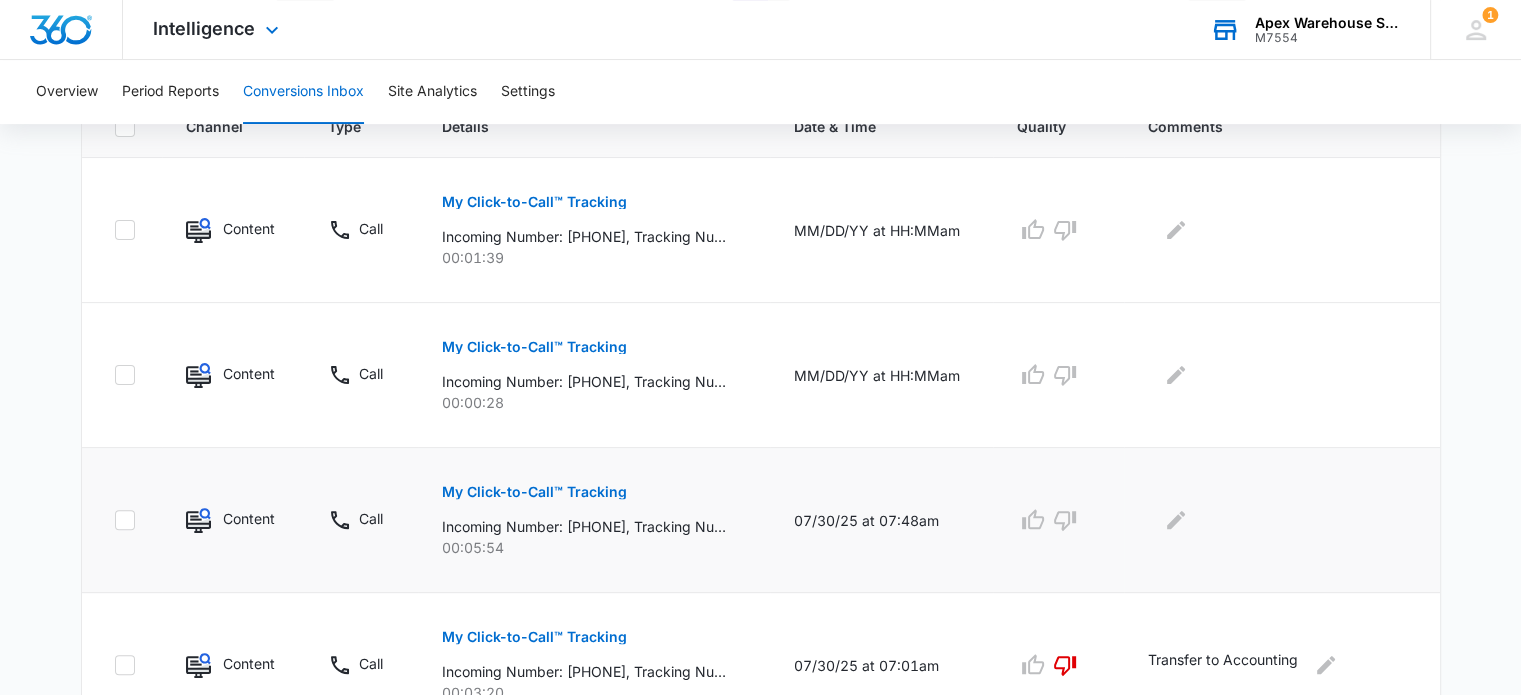 click on "My Click-to-Call™ Tracking" at bounding box center (534, 492) 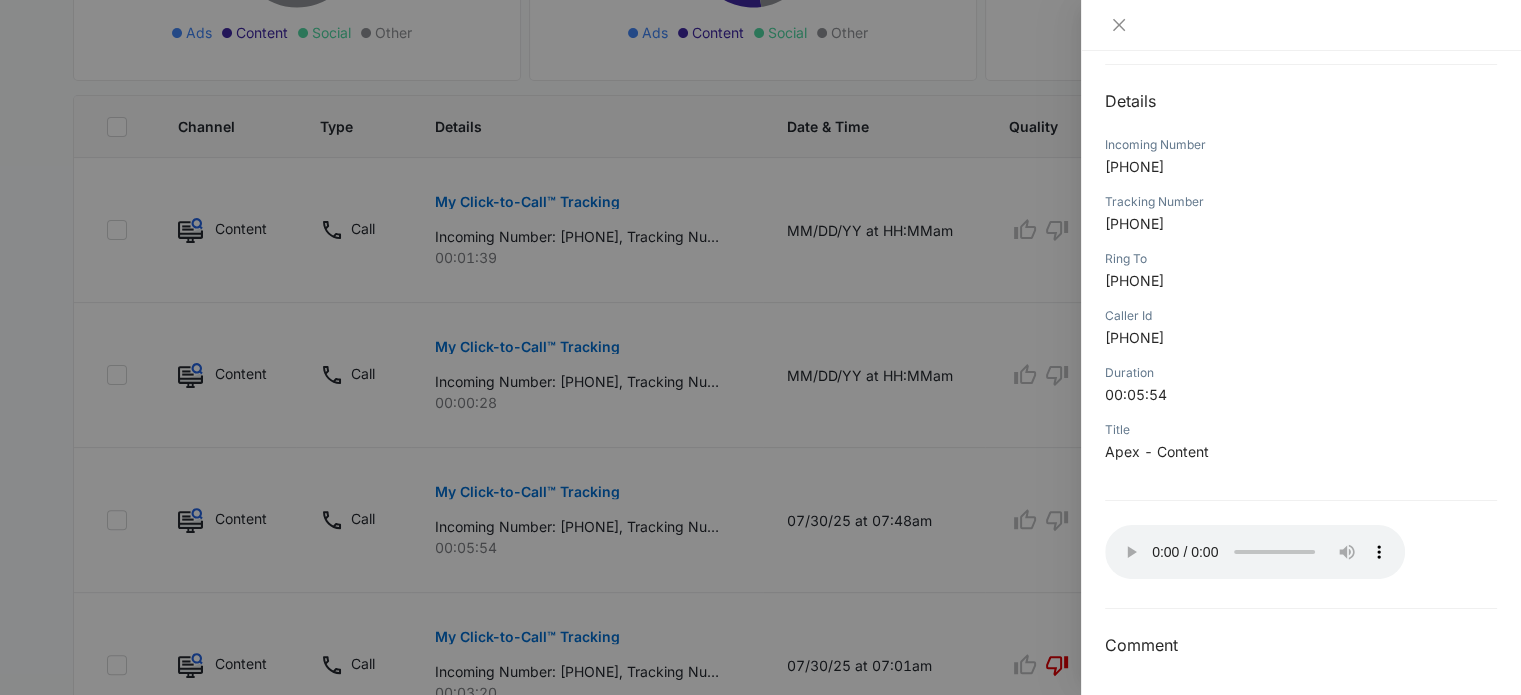 scroll, scrollTop: 192, scrollLeft: 0, axis: vertical 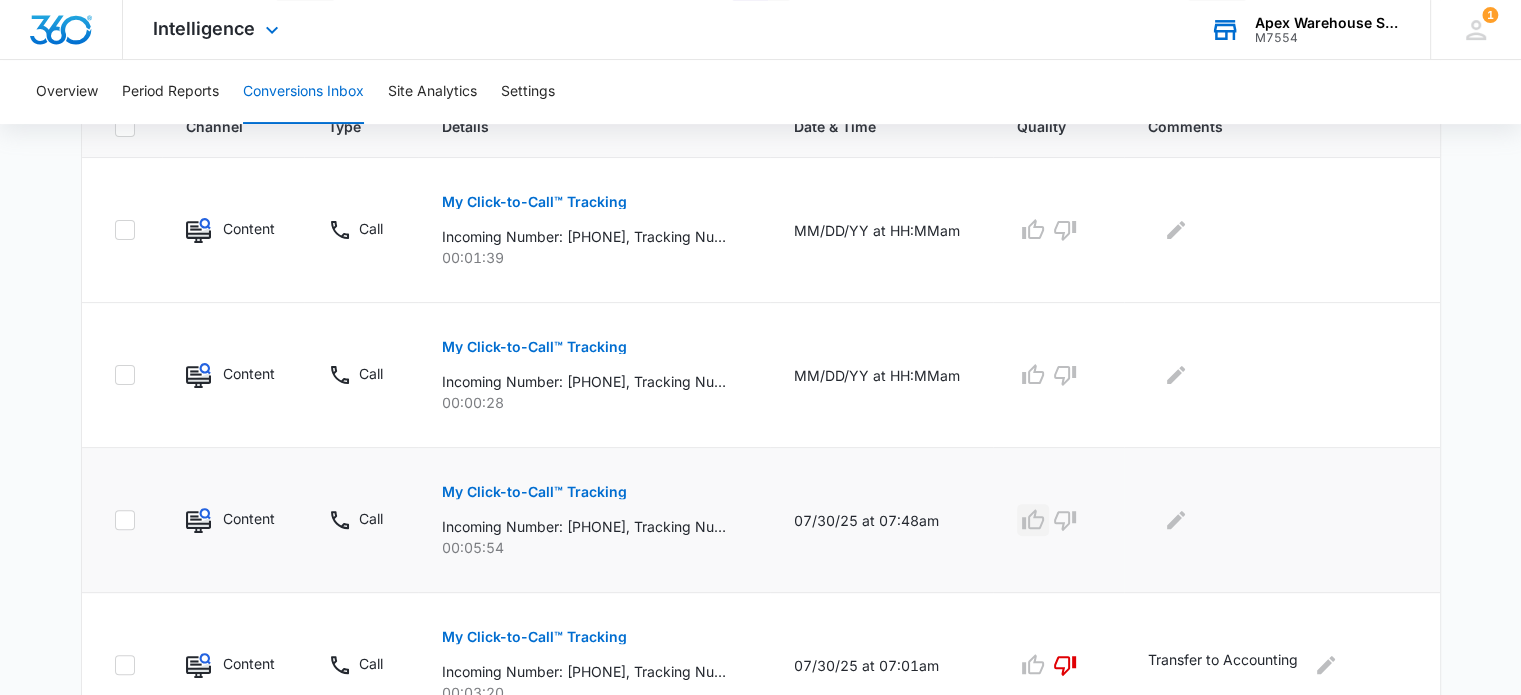 click 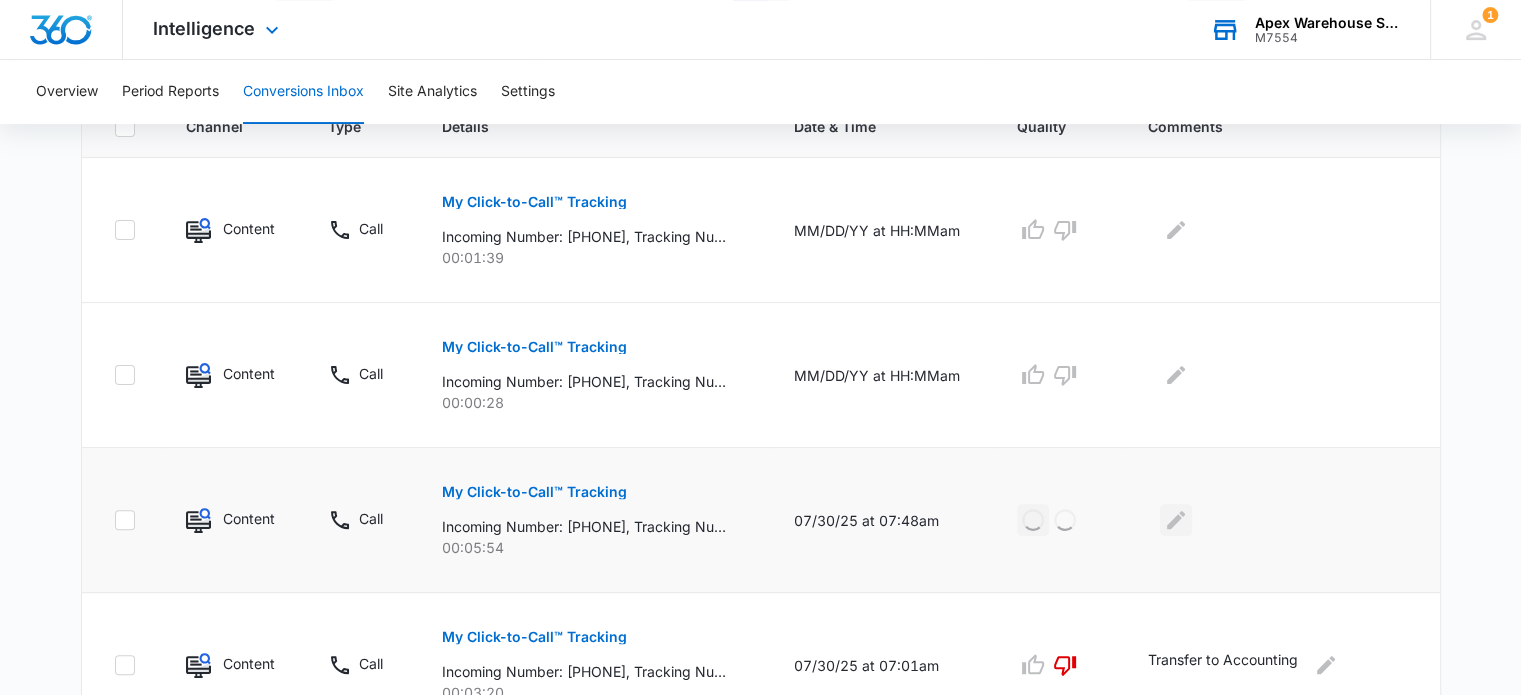click 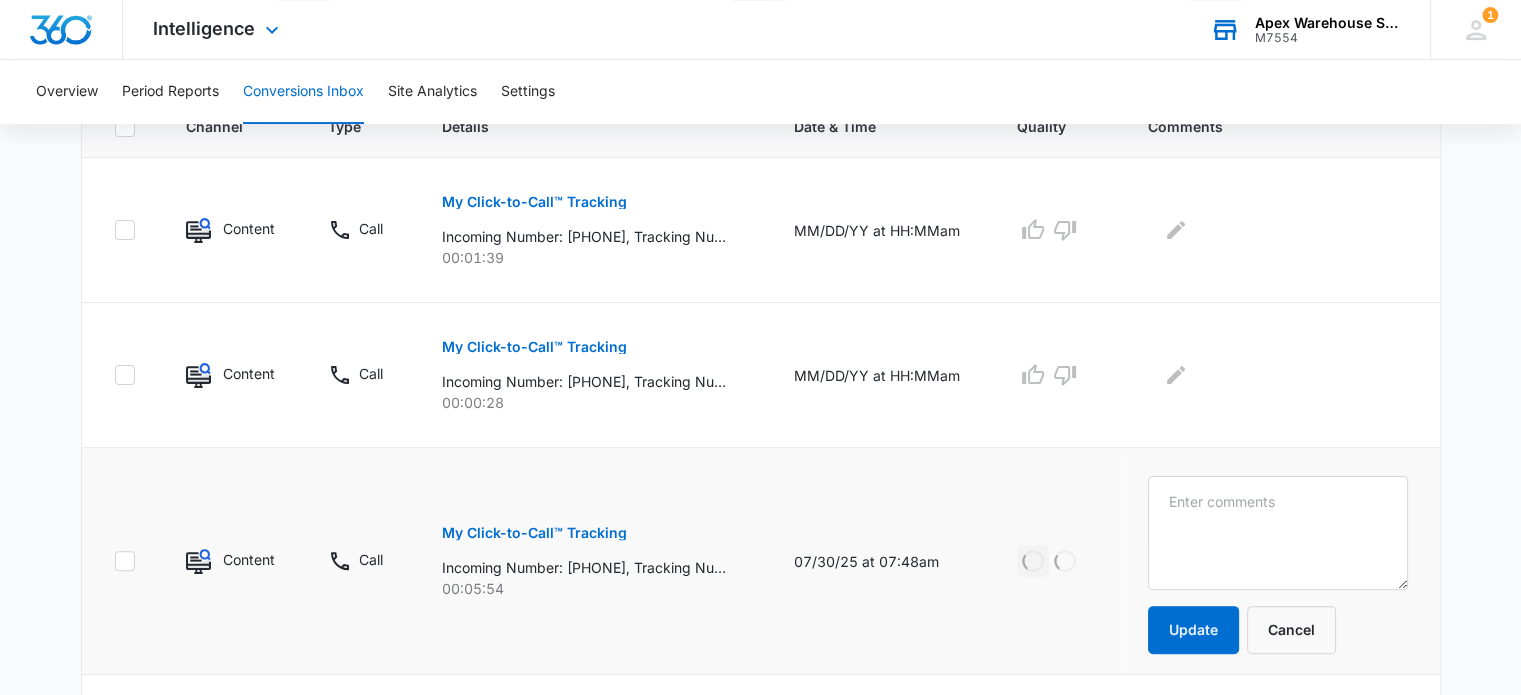 click at bounding box center (1278, 533) 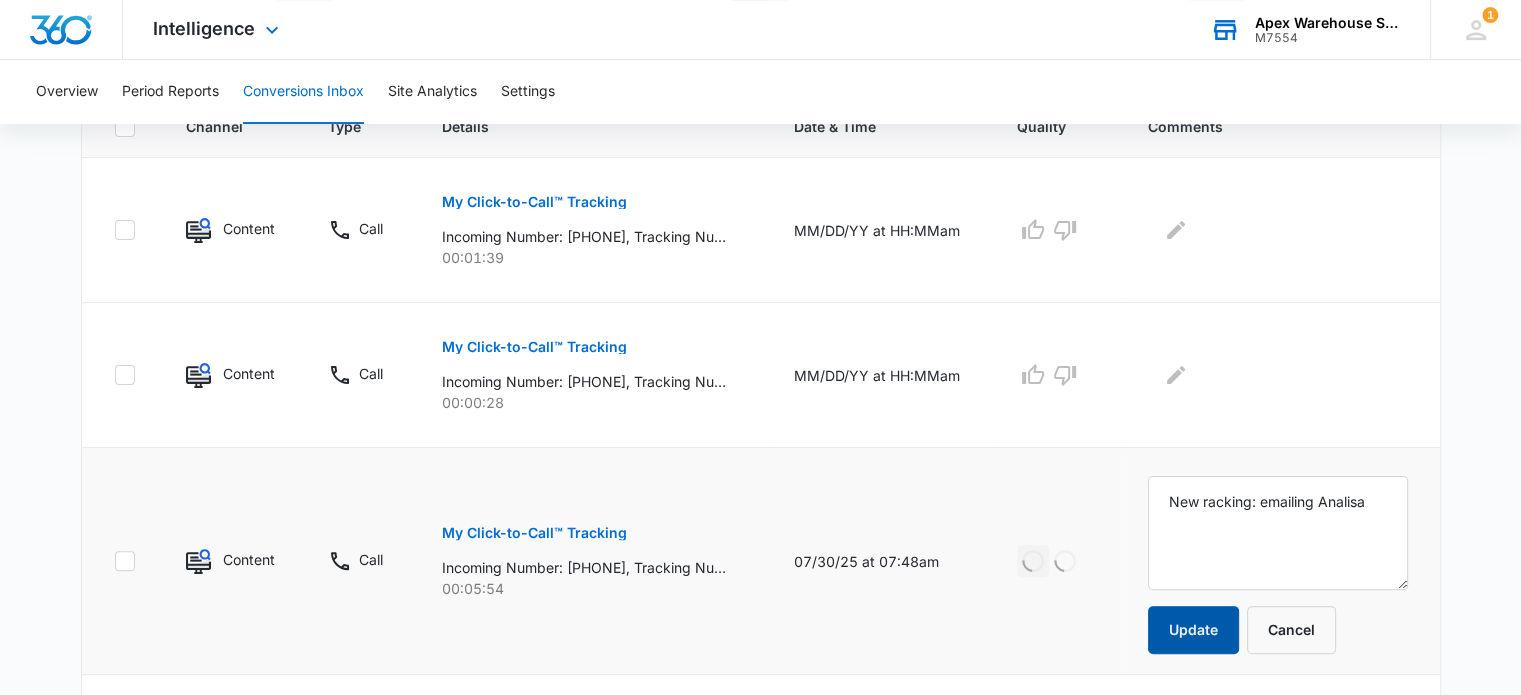 type on "New racking: emailing Analisa" 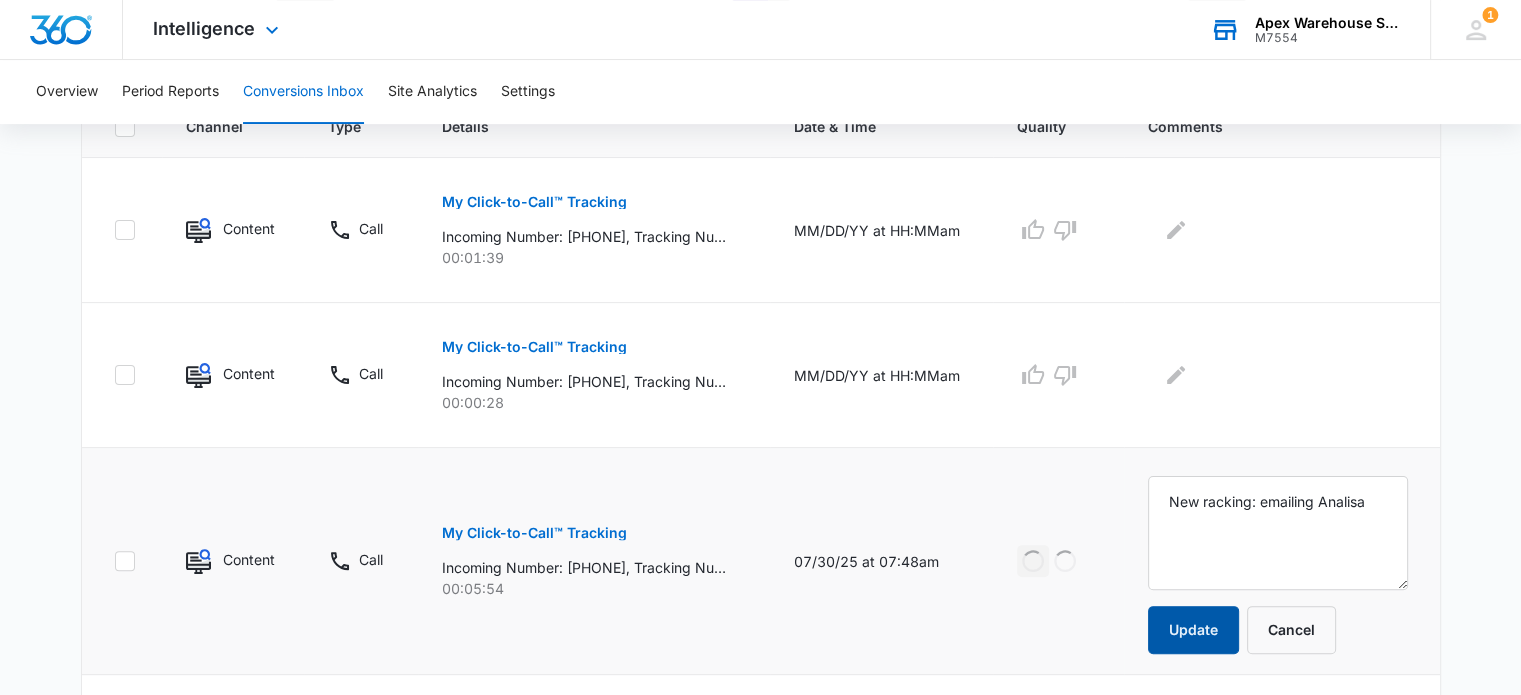 click on "Update" at bounding box center [1193, 630] 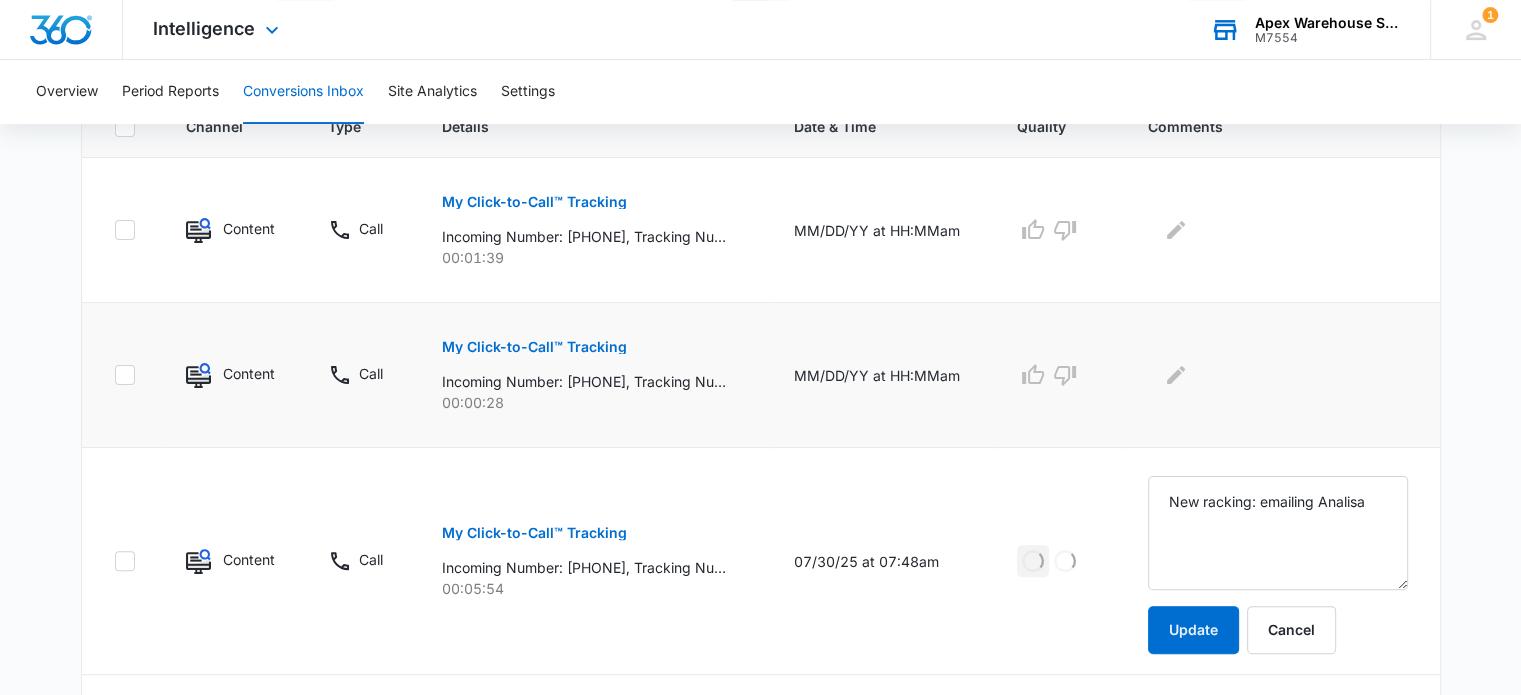 click on "My Click-to-Call™ Tracking" at bounding box center [534, 347] 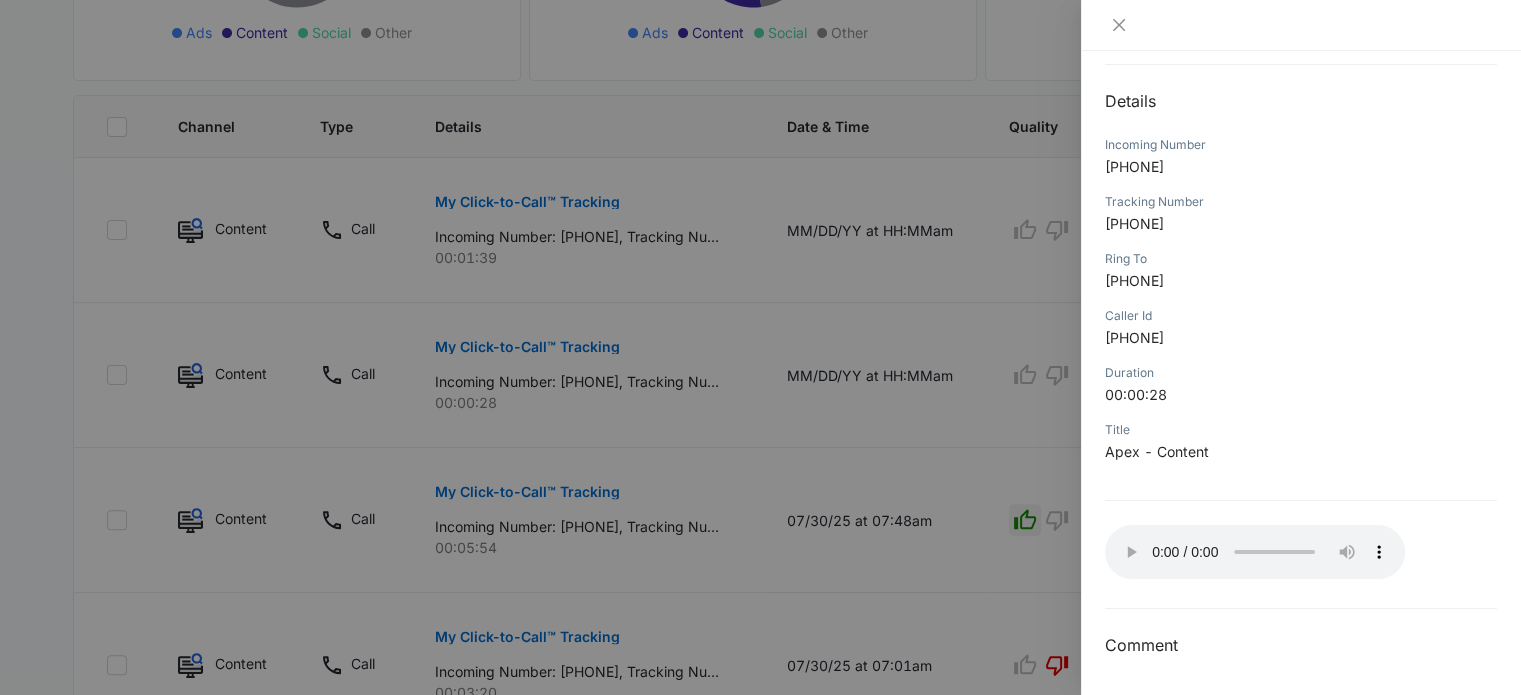 scroll, scrollTop: 192, scrollLeft: 0, axis: vertical 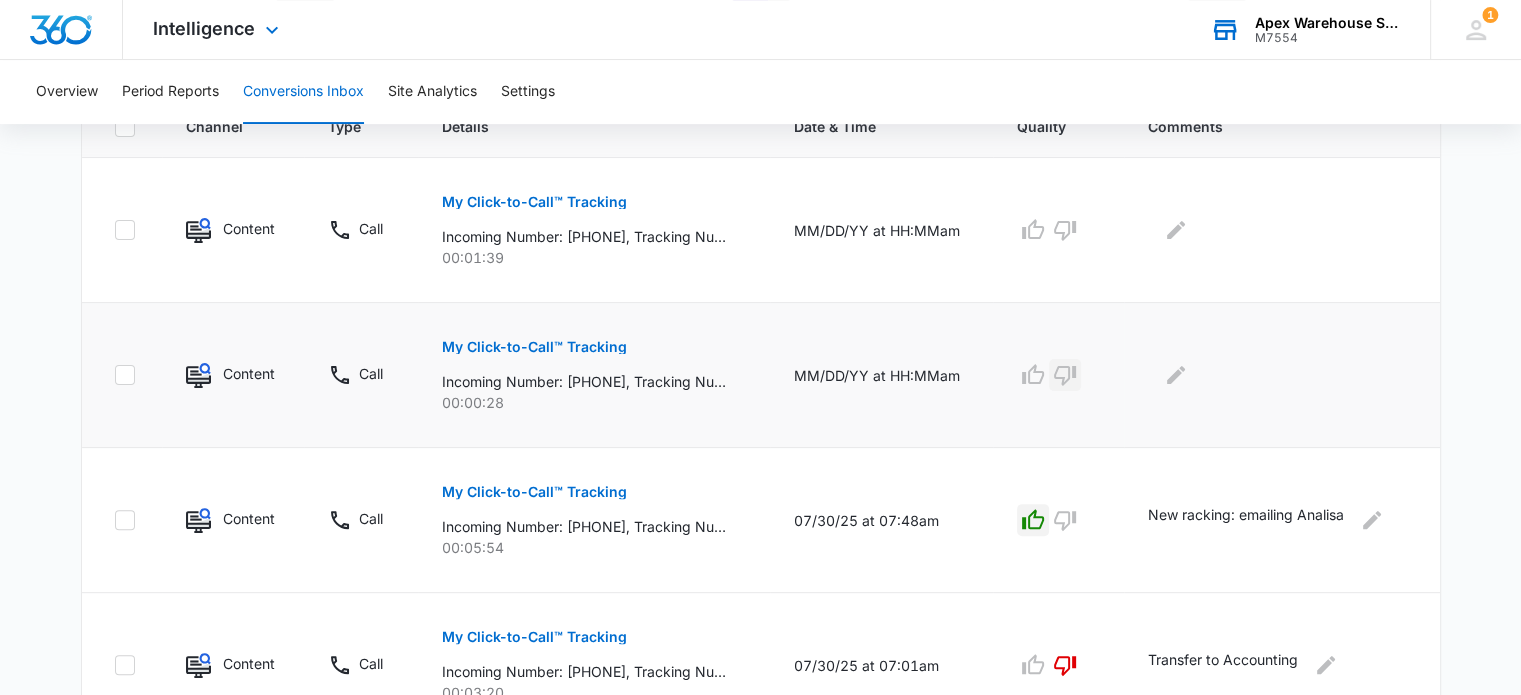 click 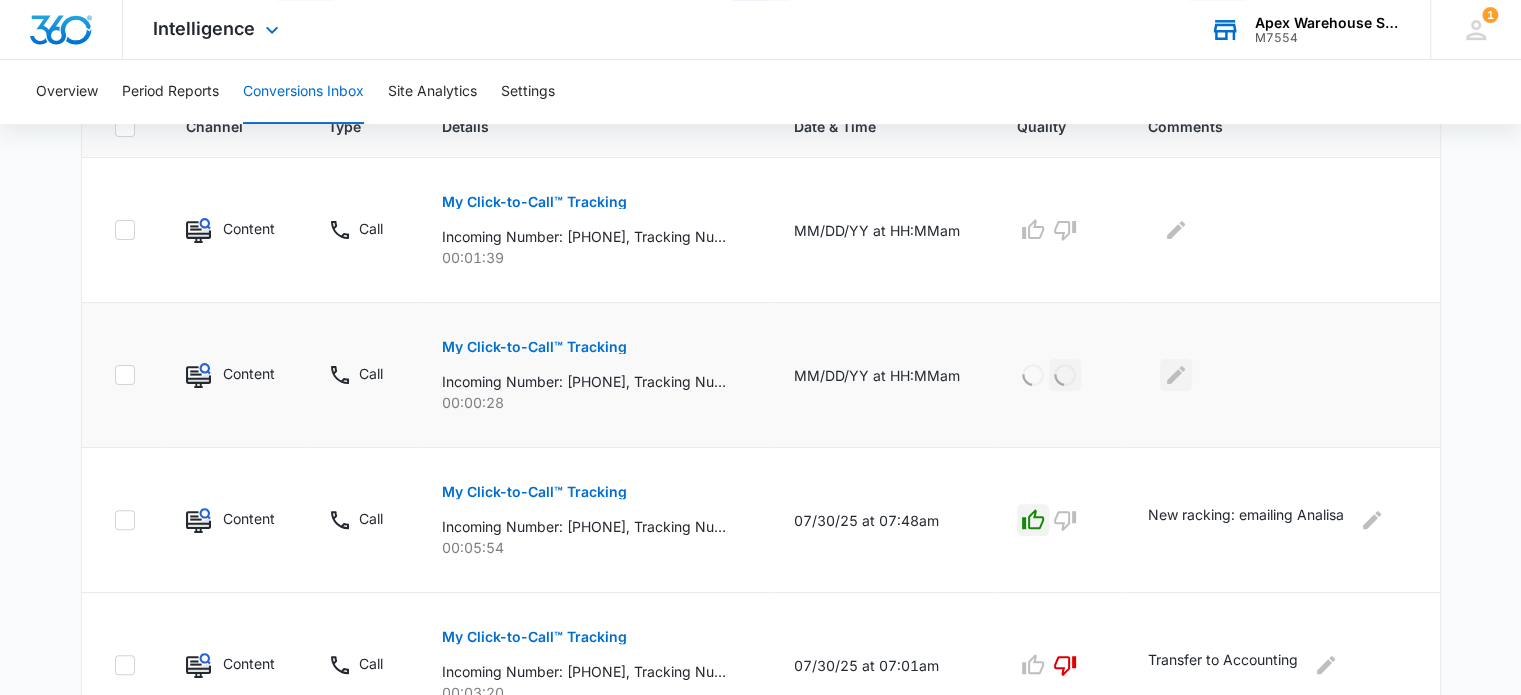 click at bounding box center [1176, 375] 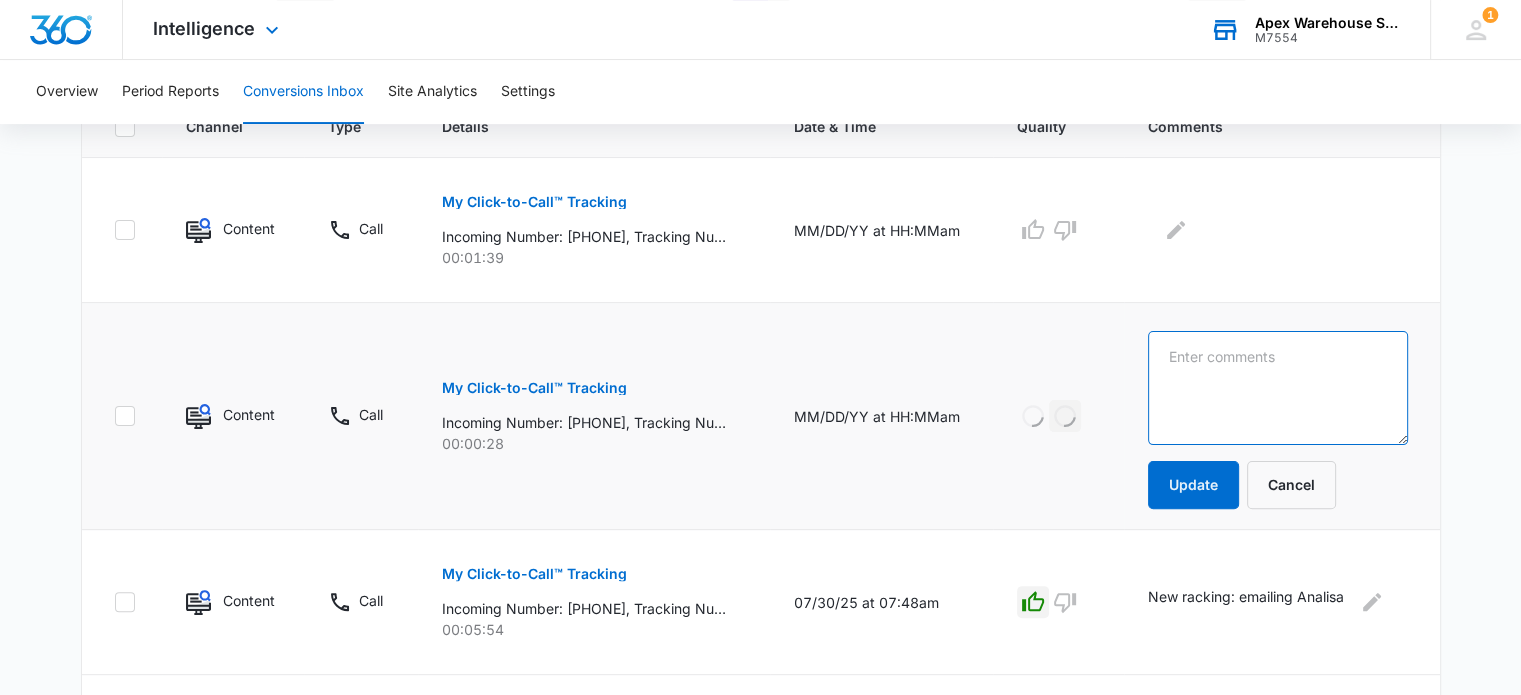 click at bounding box center [1278, 388] 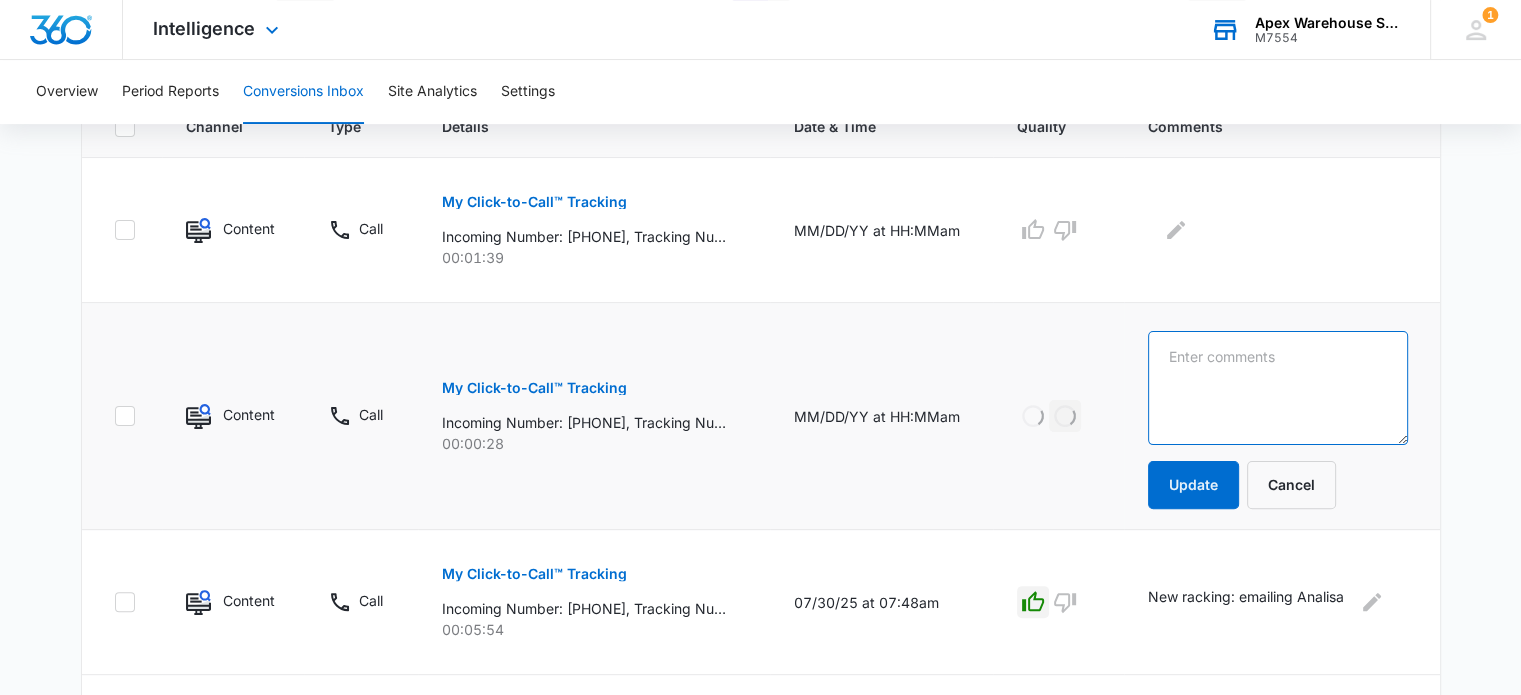 type on "a" 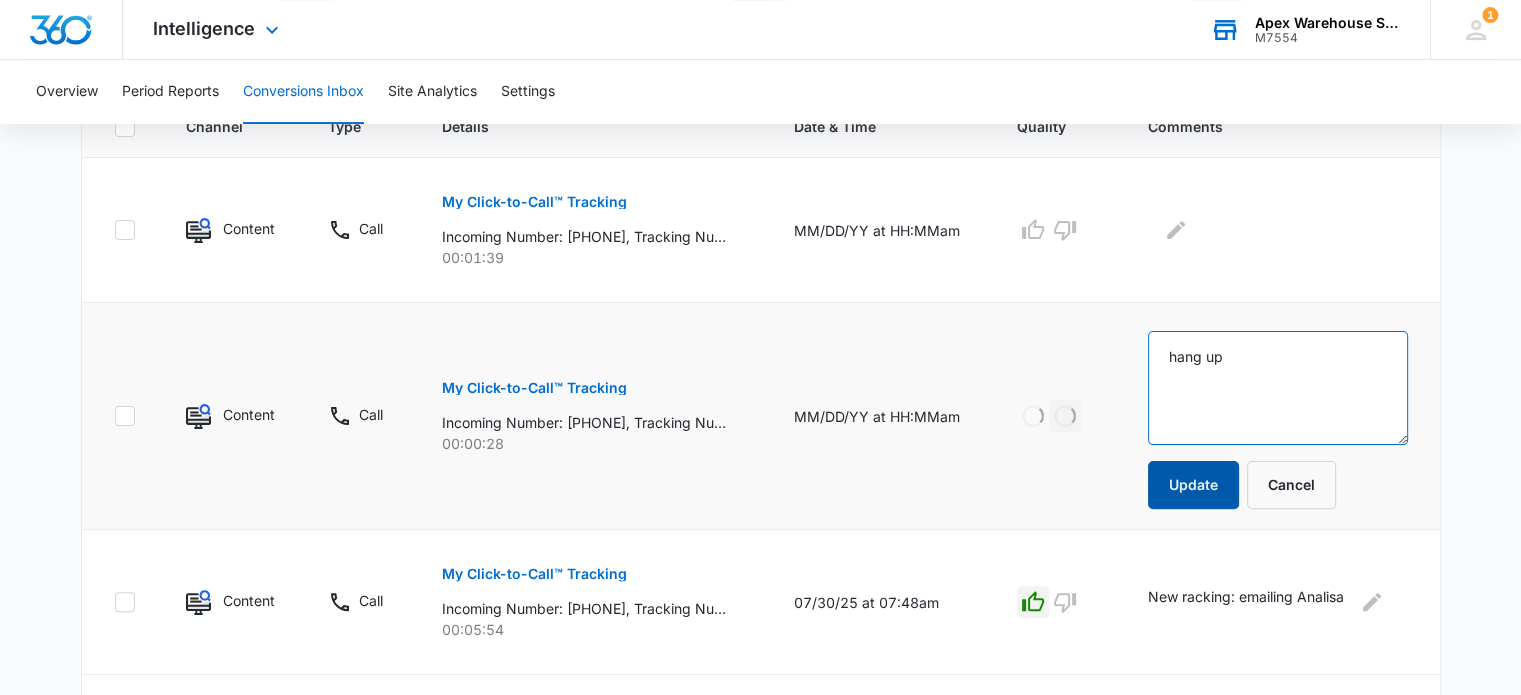 type on "hang up" 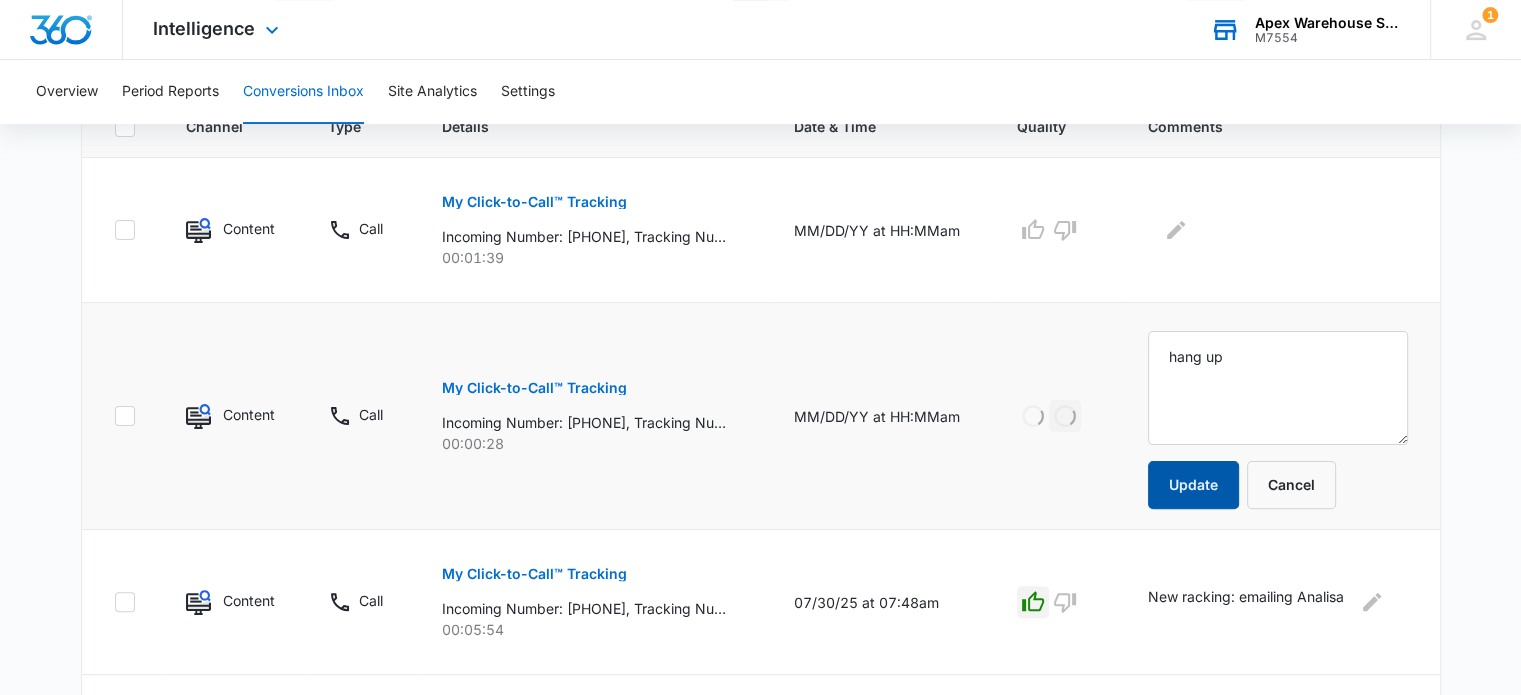 click on "Update" at bounding box center (1193, 485) 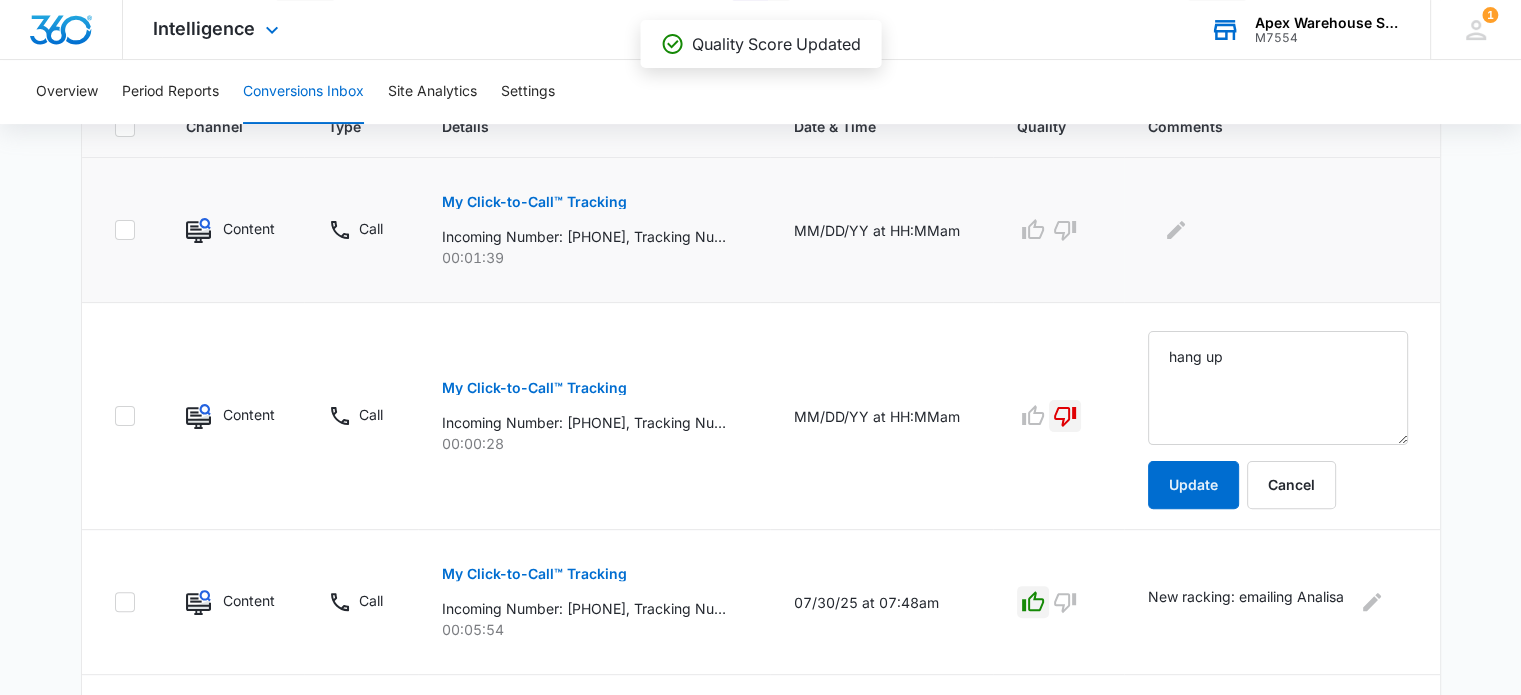 click on "My Click-to-Call™ Tracking" at bounding box center [534, 202] 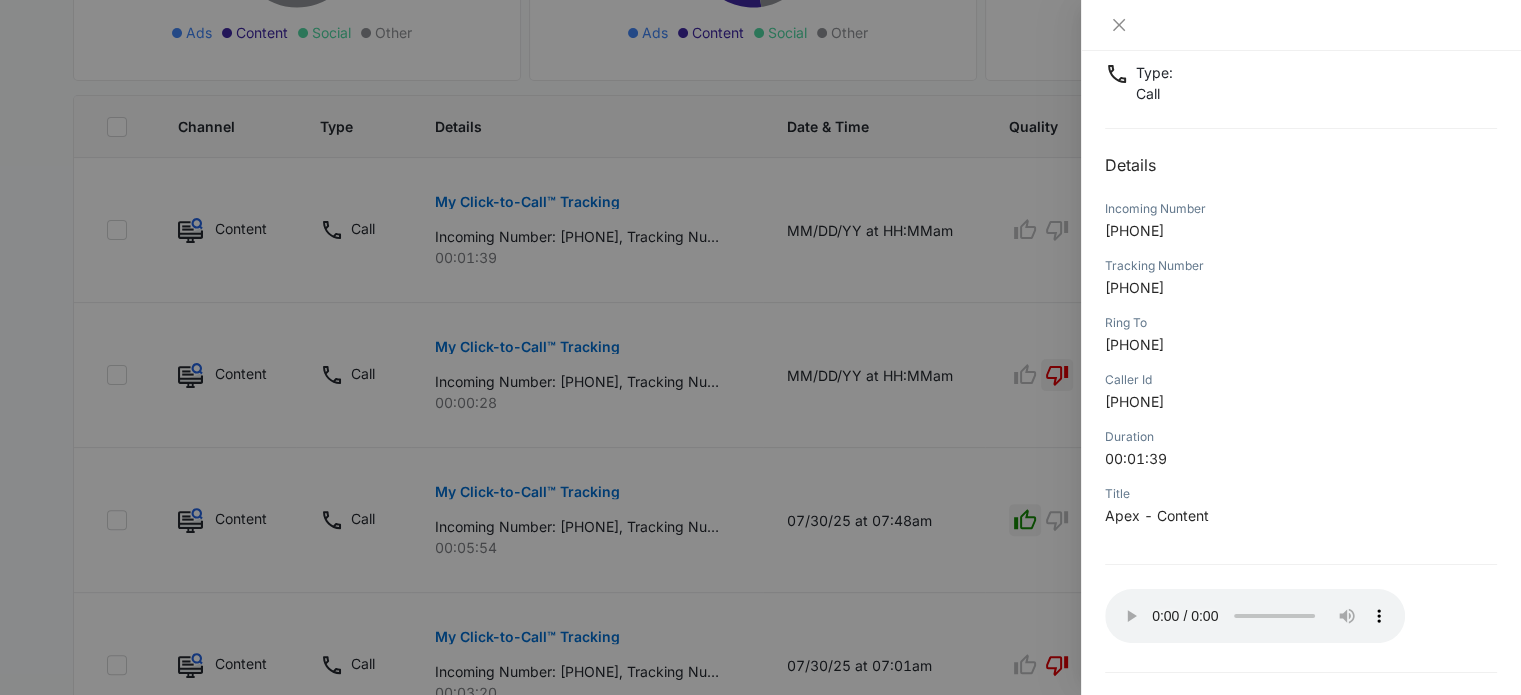 scroll, scrollTop: 118, scrollLeft: 0, axis: vertical 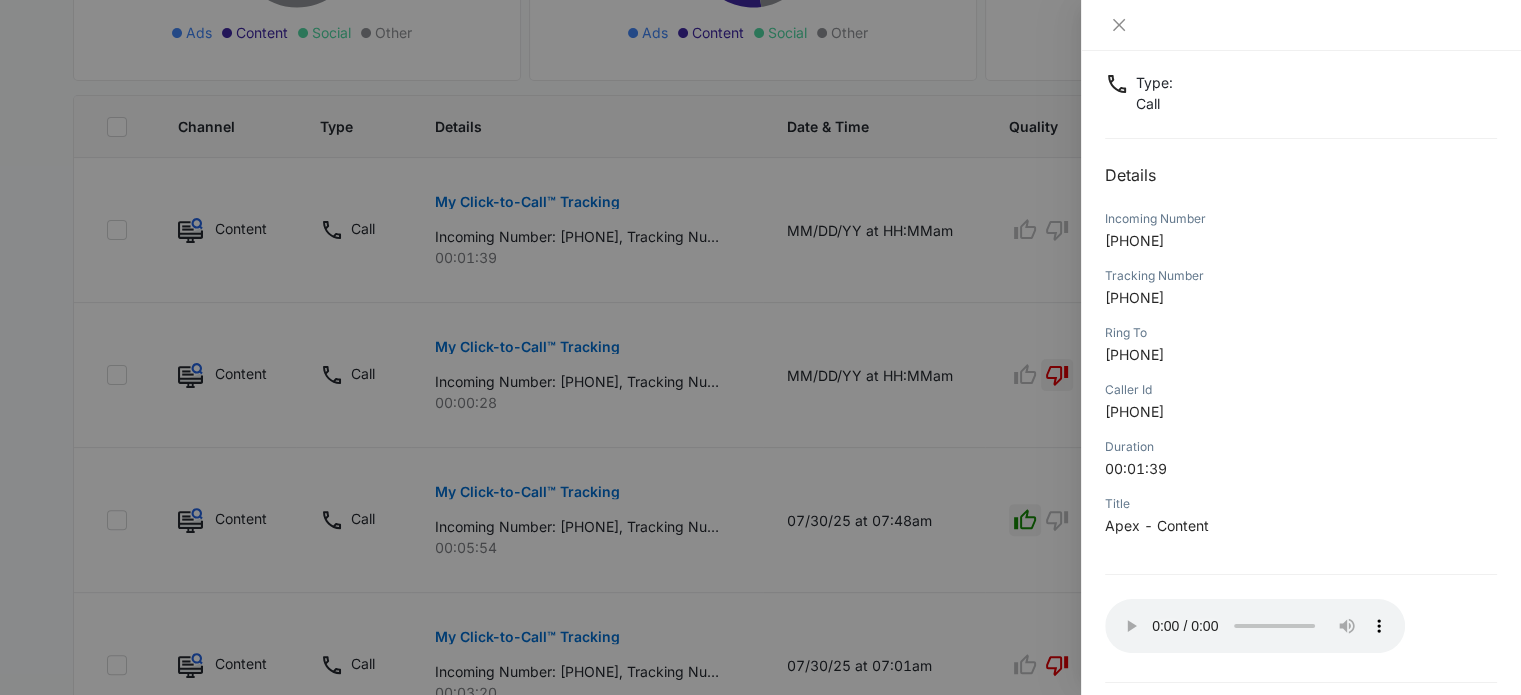 type 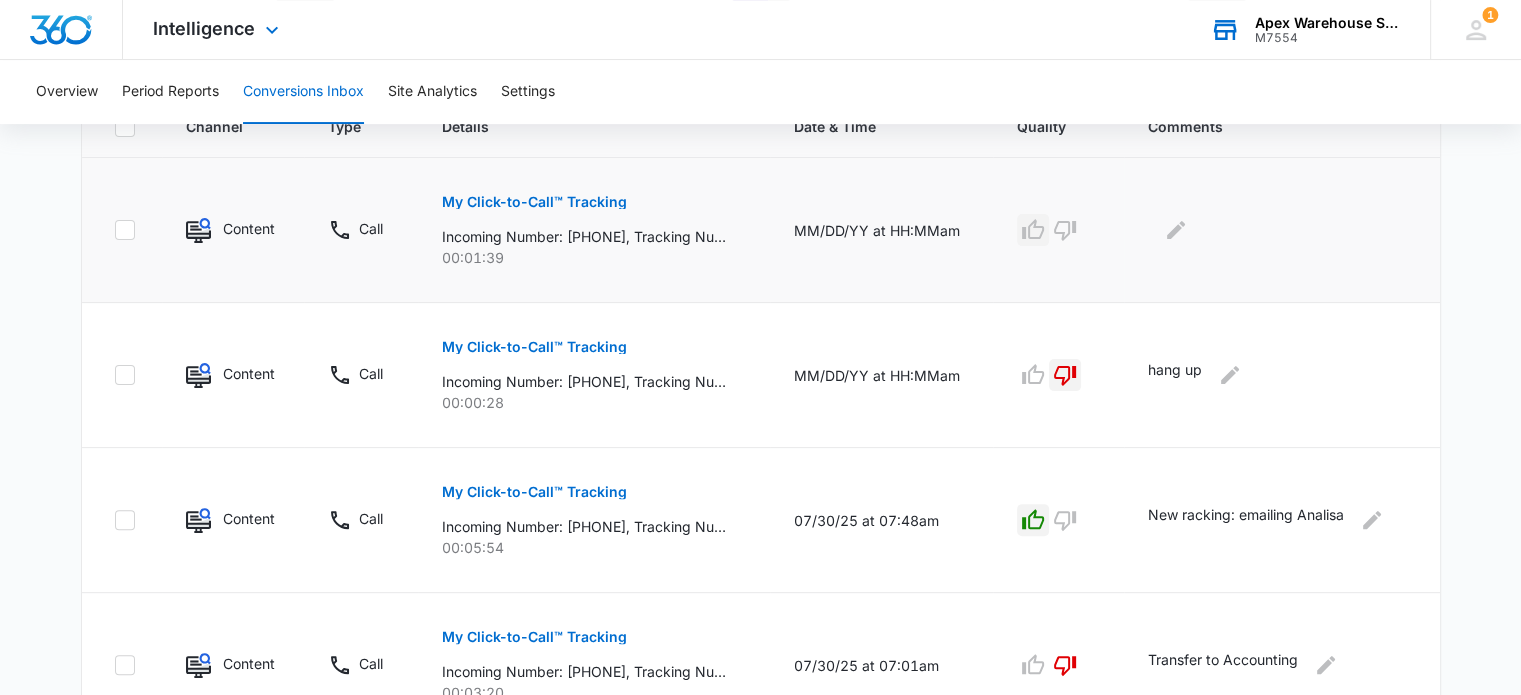 click 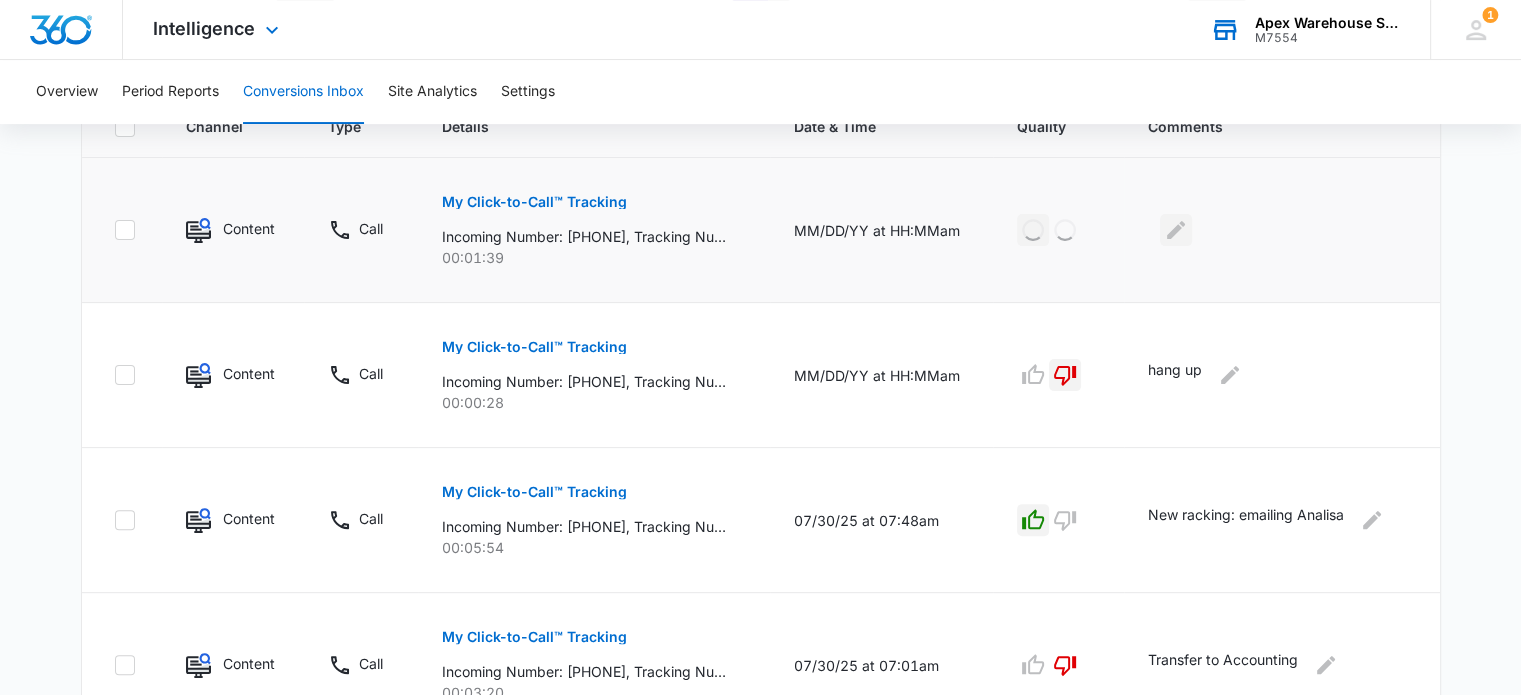 click 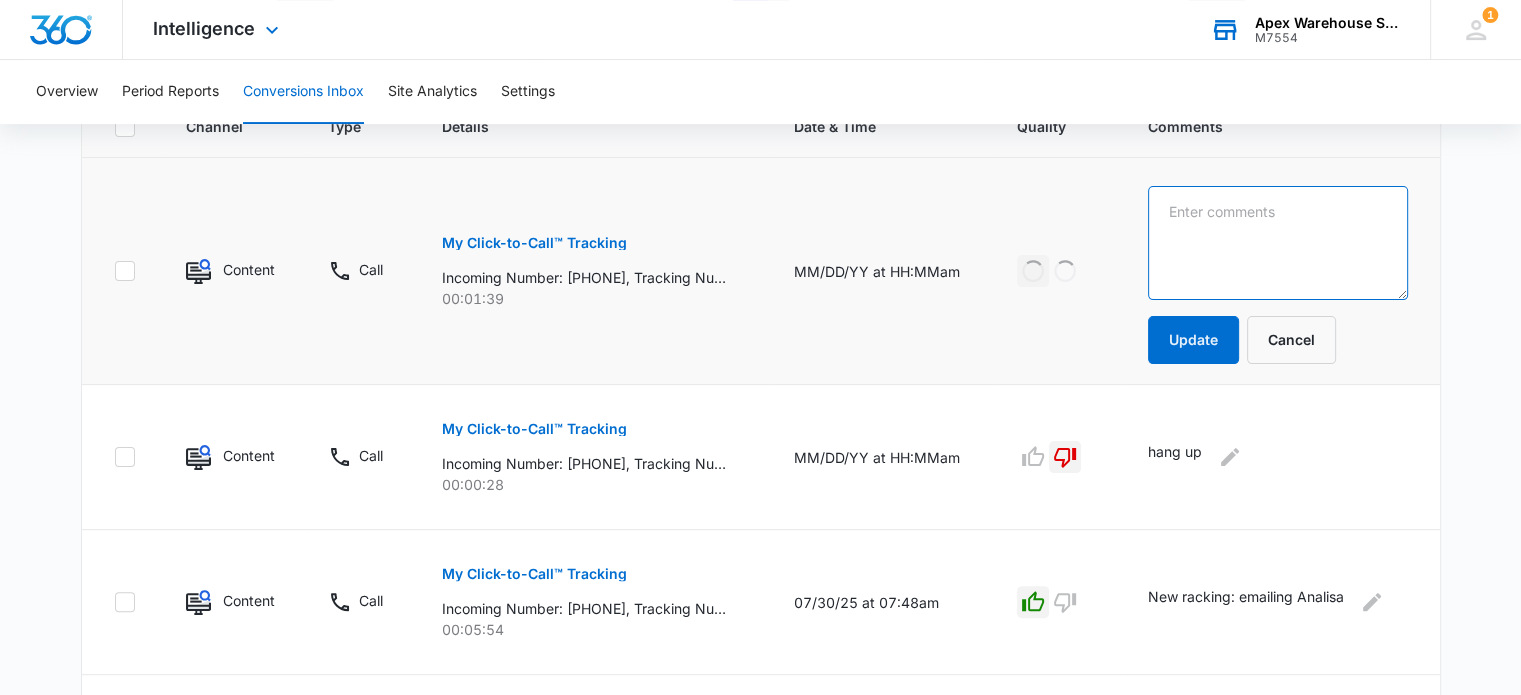 click at bounding box center (1278, 243) 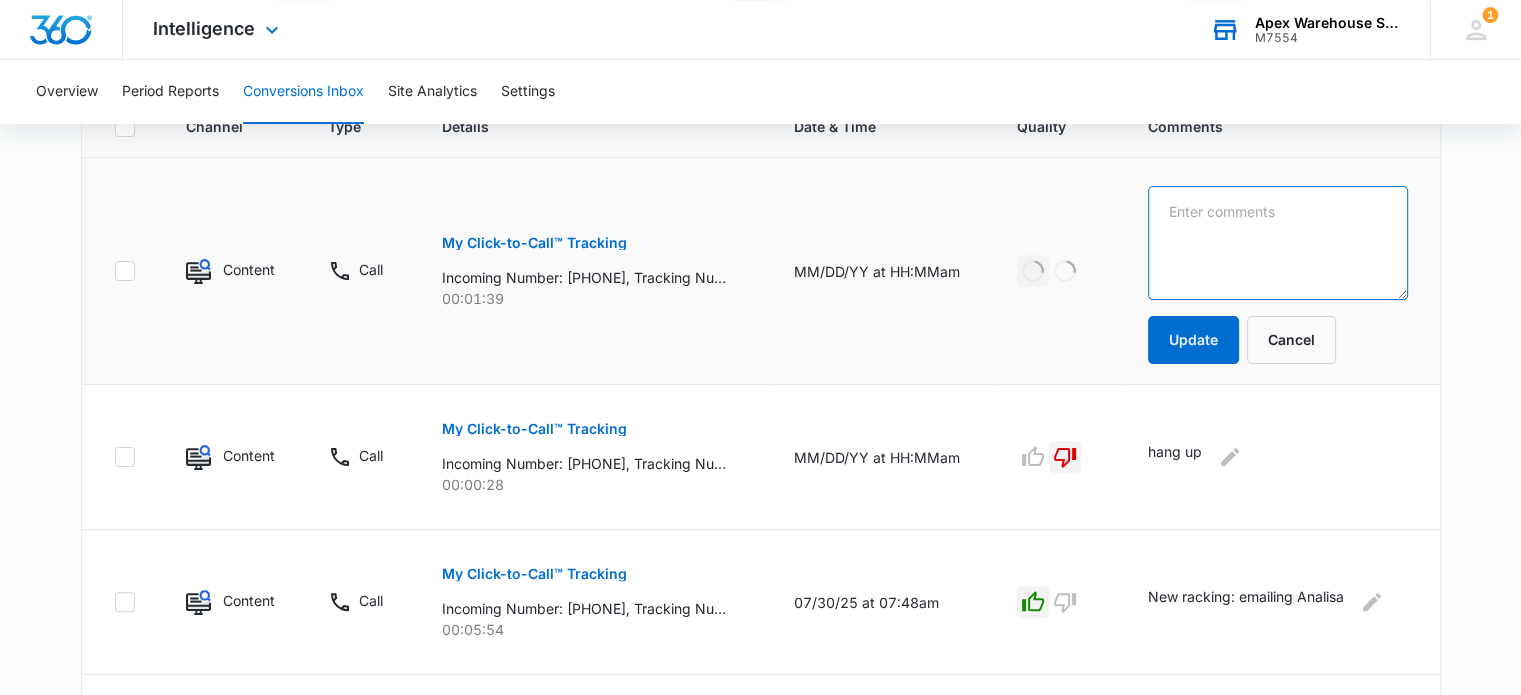 paste on "Pallet rack repair kits" 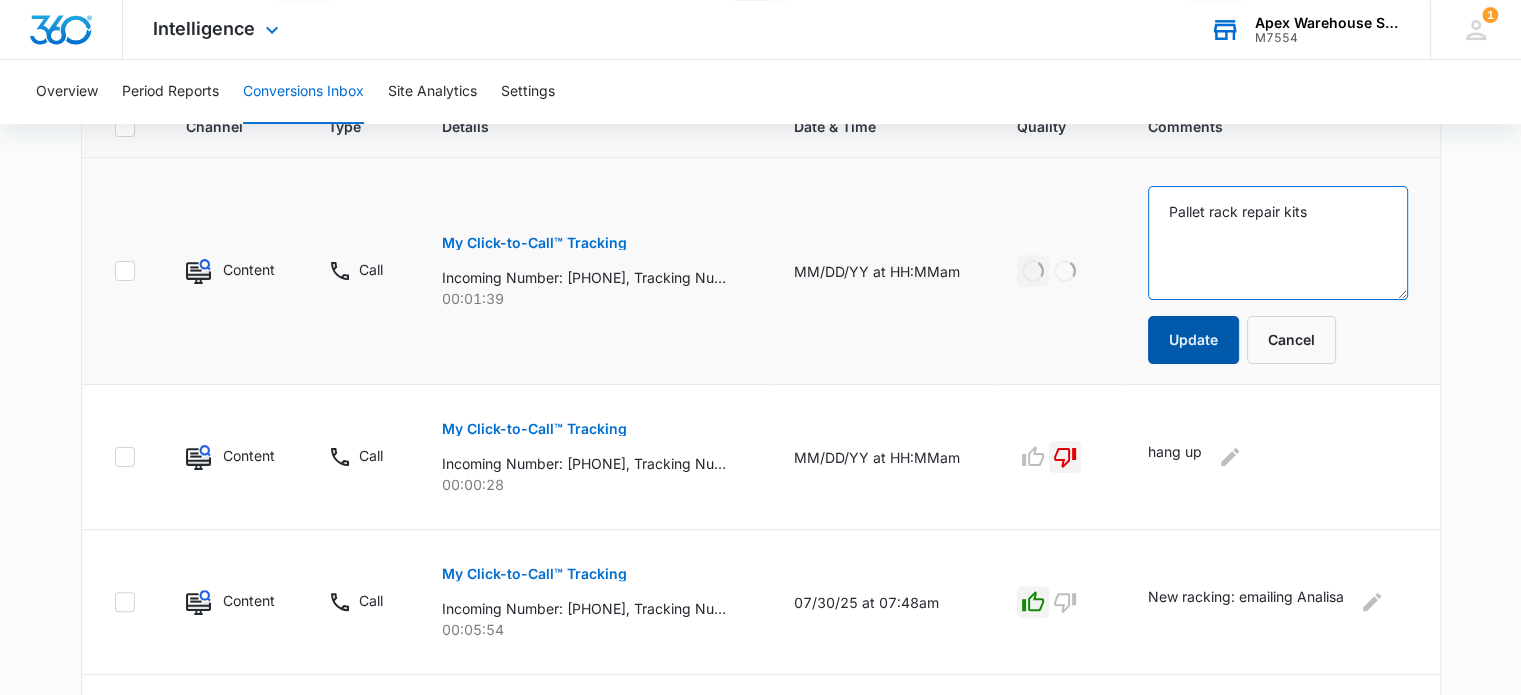 type on "Pallet rack repair kits" 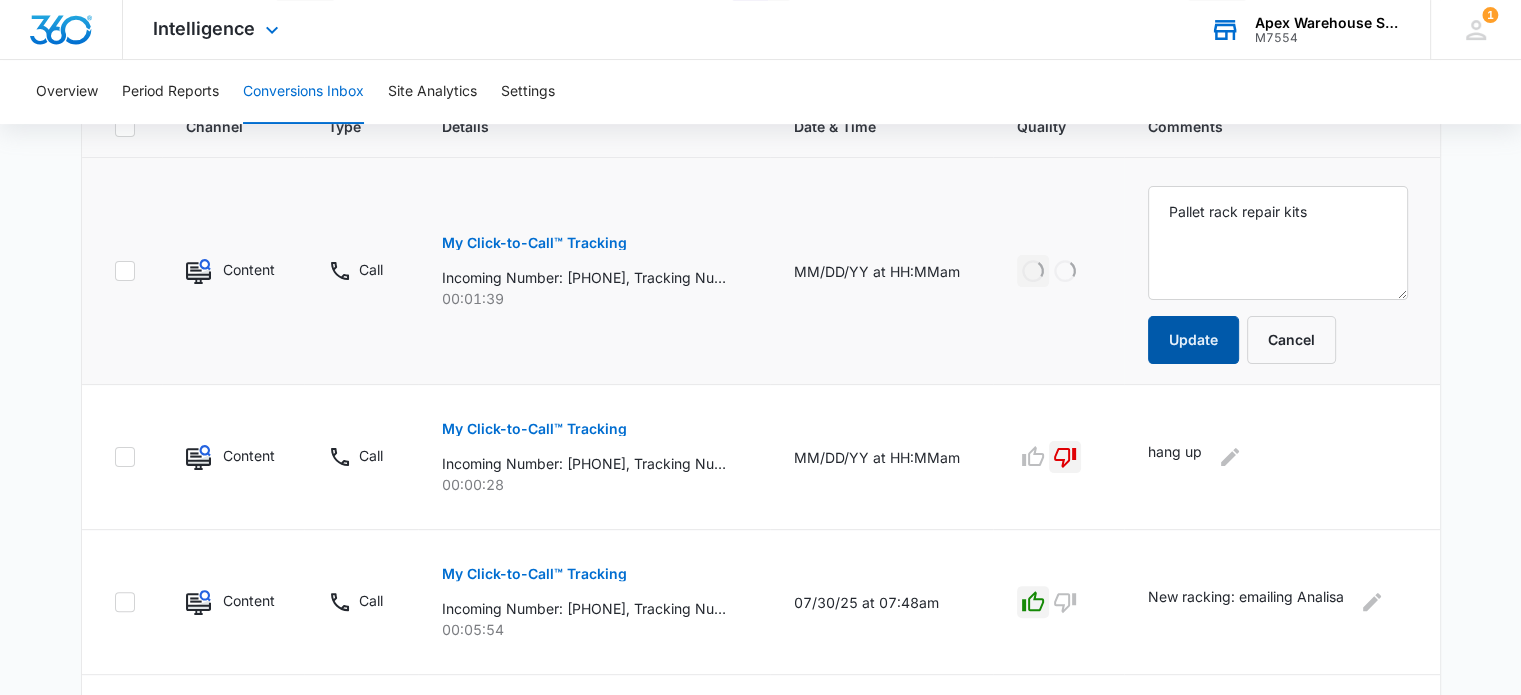click on "Update" at bounding box center [1193, 340] 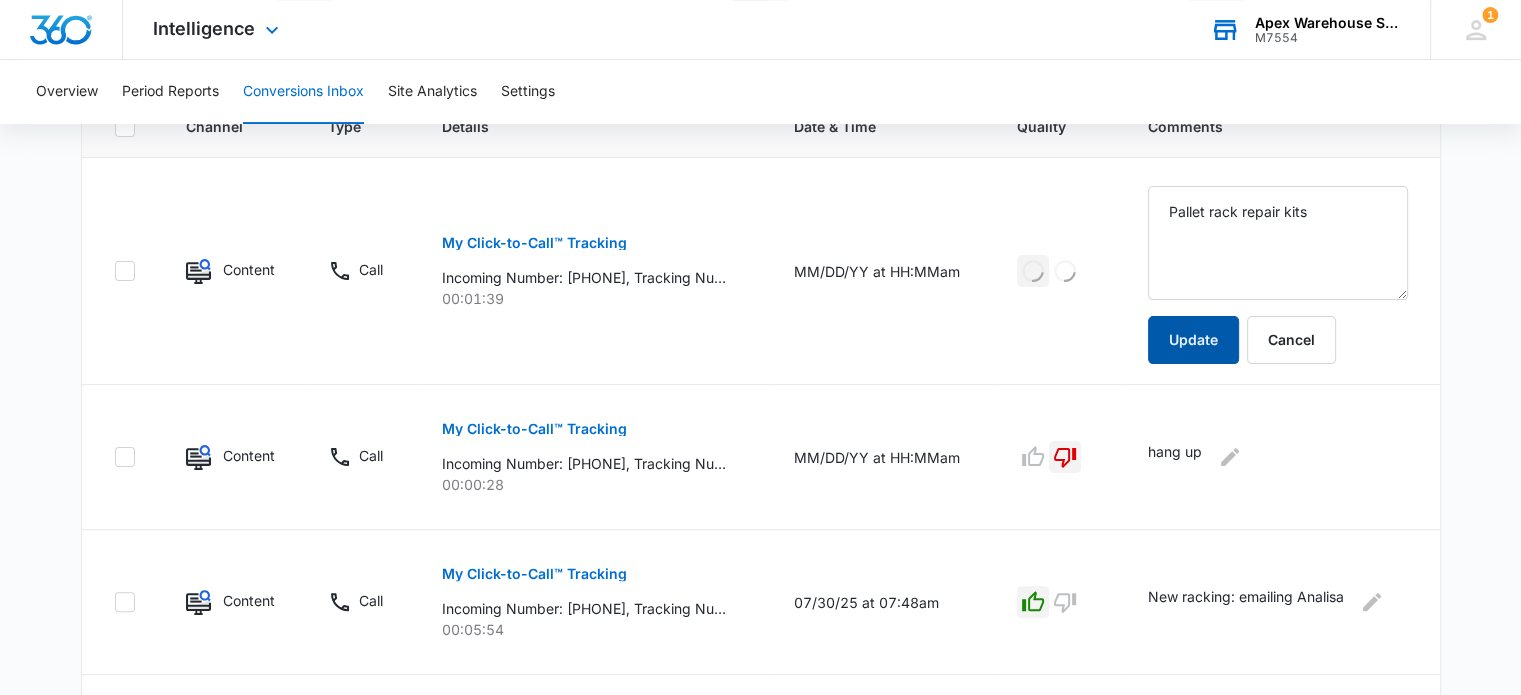 scroll, scrollTop: 1311, scrollLeft: 0, axis: vertical 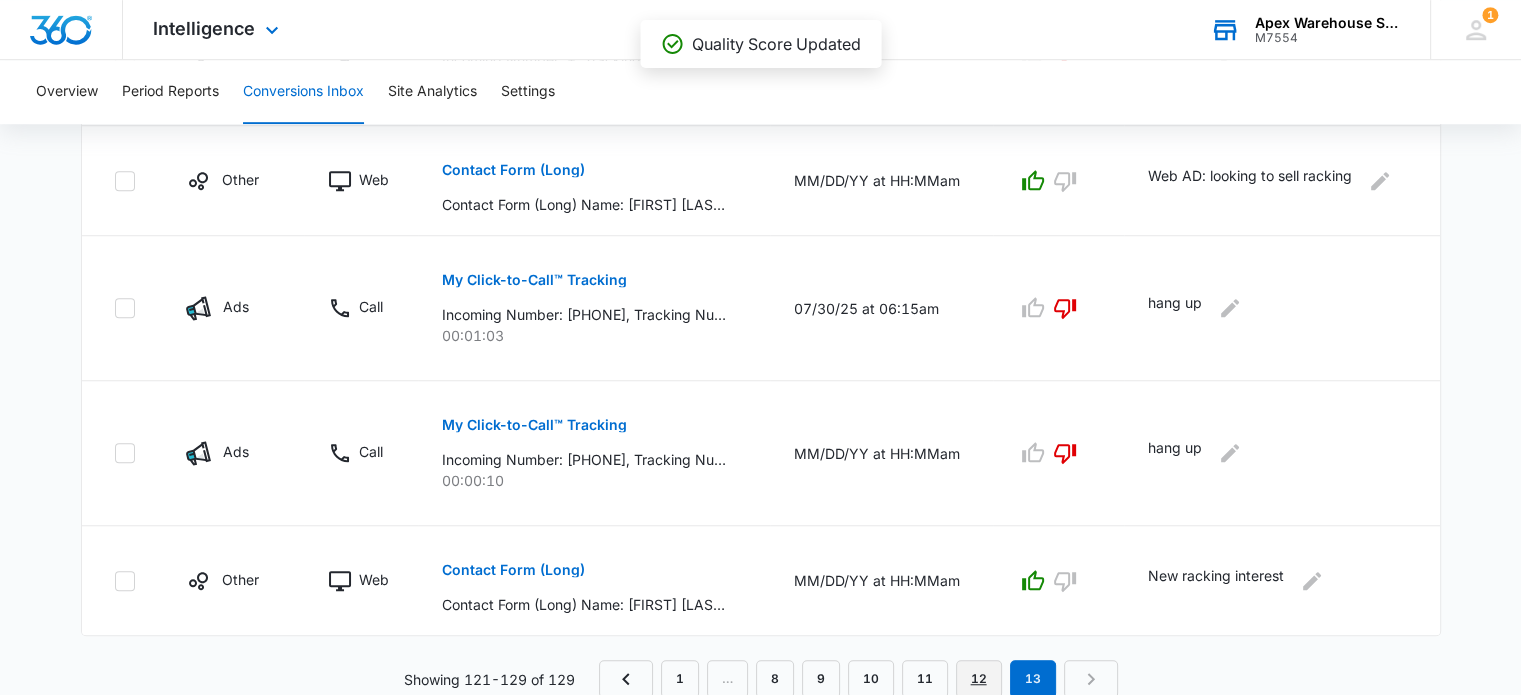 click on "12" at bounding box center [979, 679] 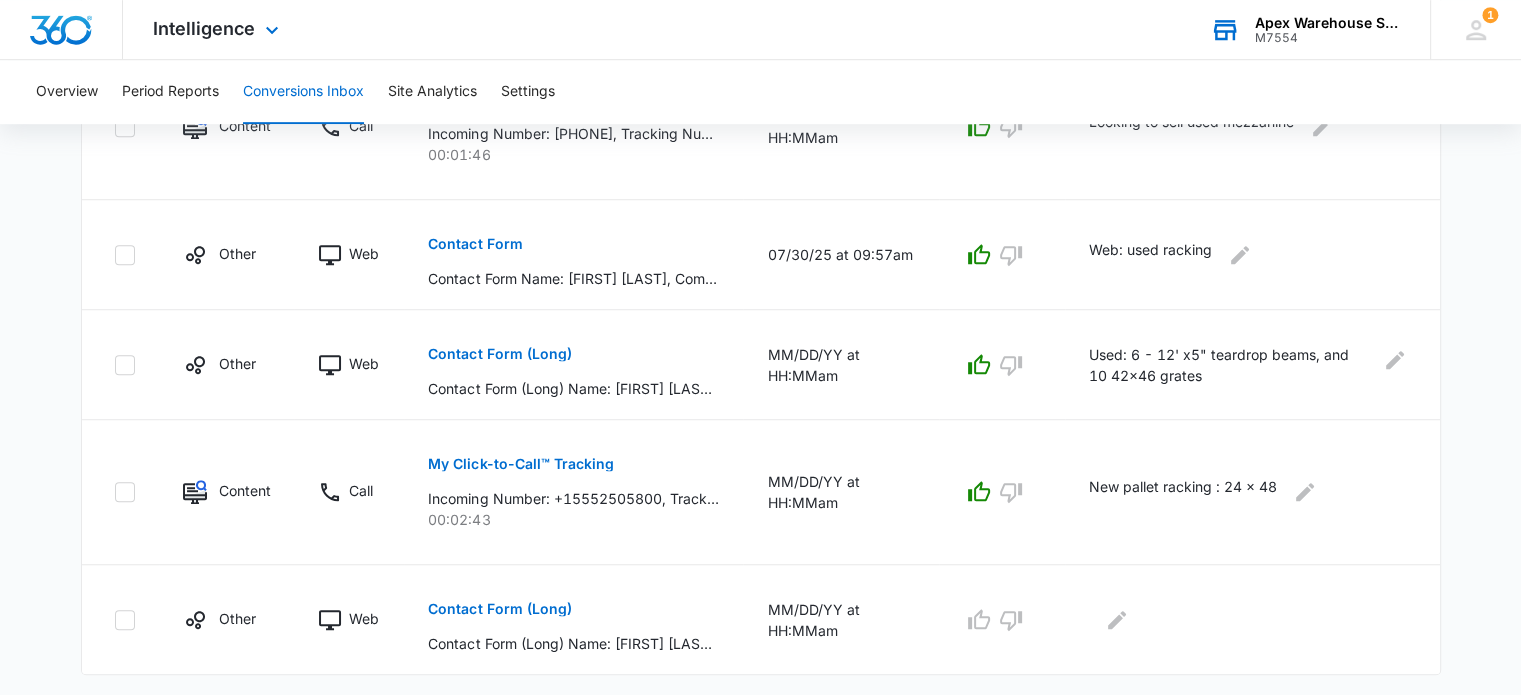 scroll, scrollTop: 1234, scrollLeft: 0, axis: vertical 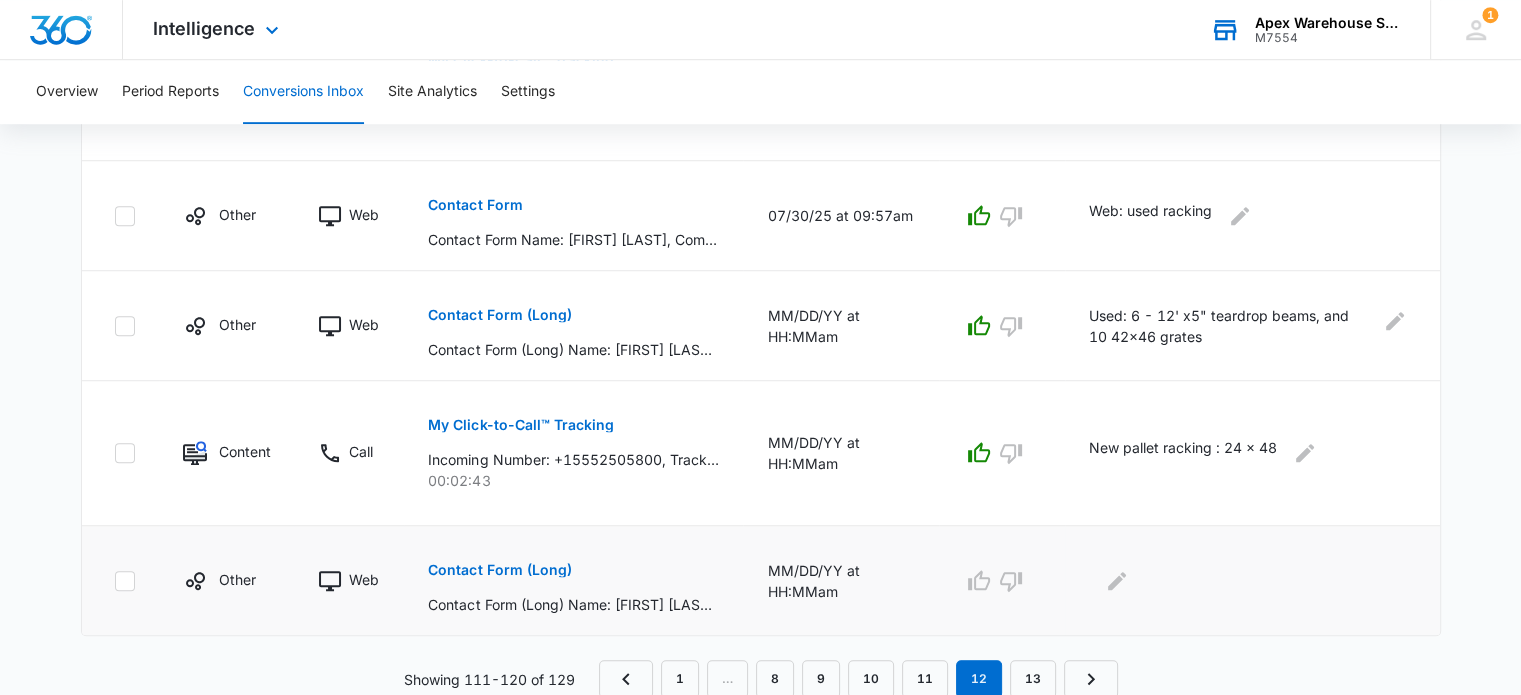click on "Contact Form (Long)" at bounding box center (499, 570) 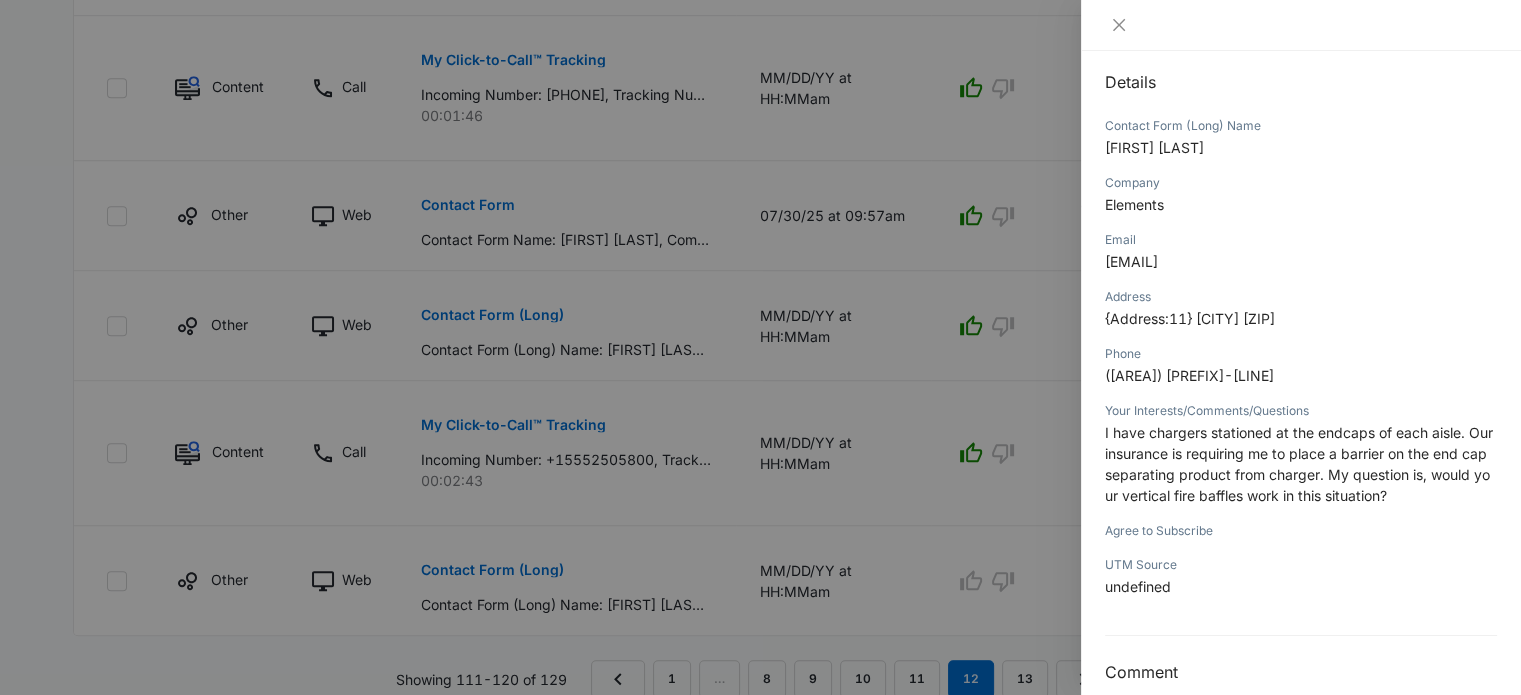 scroll, scrollTop: 237, scrollLeft: 0, axis: vertical 